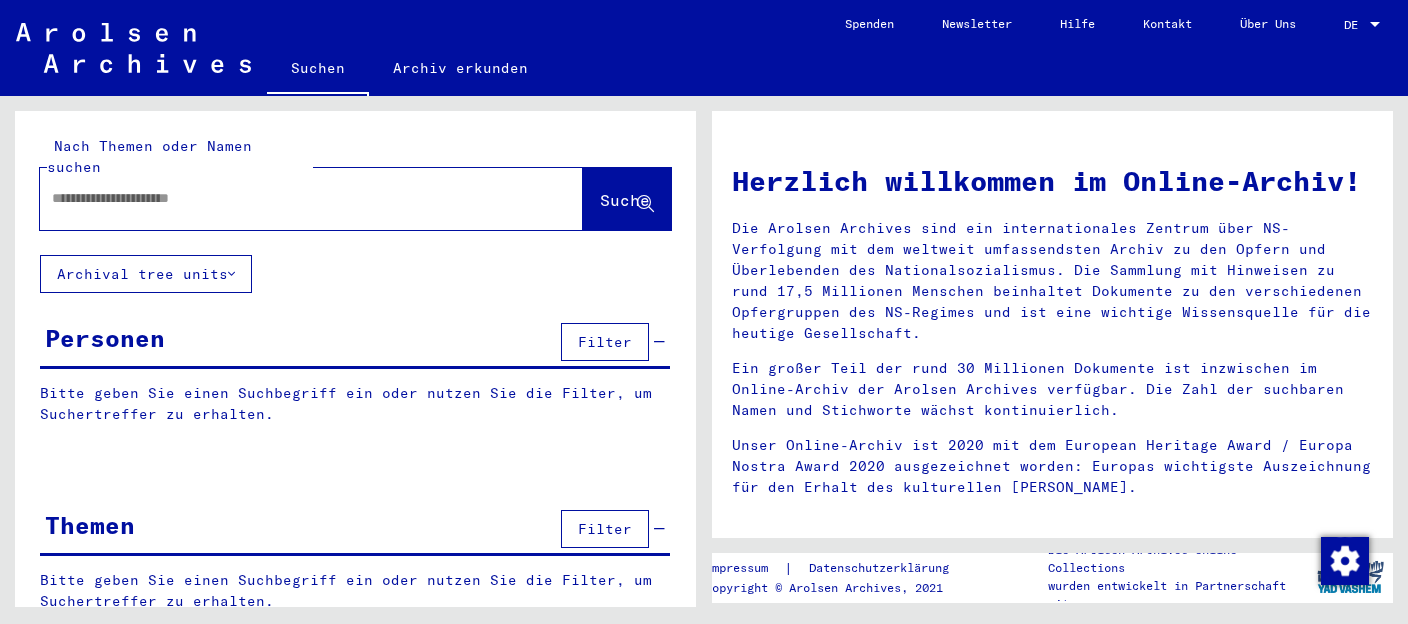 scroll, scrollTop: 0, scrollLeft: 0, axis: both 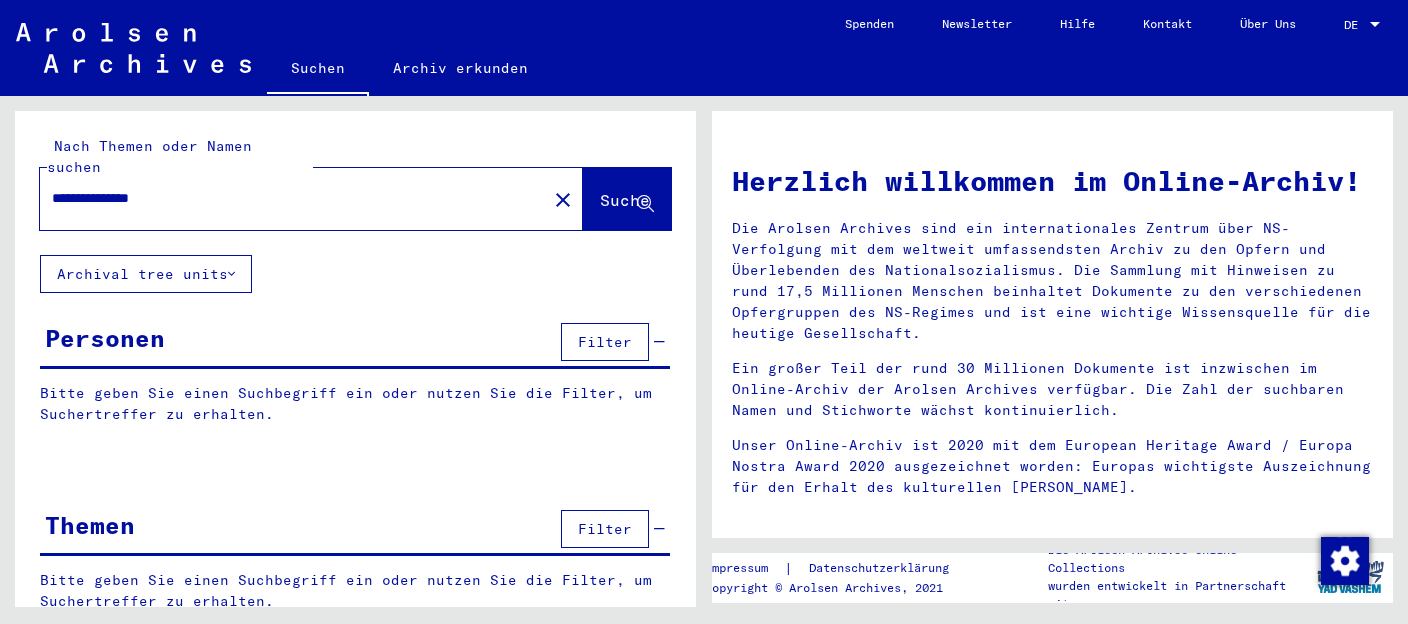 type on "**********" 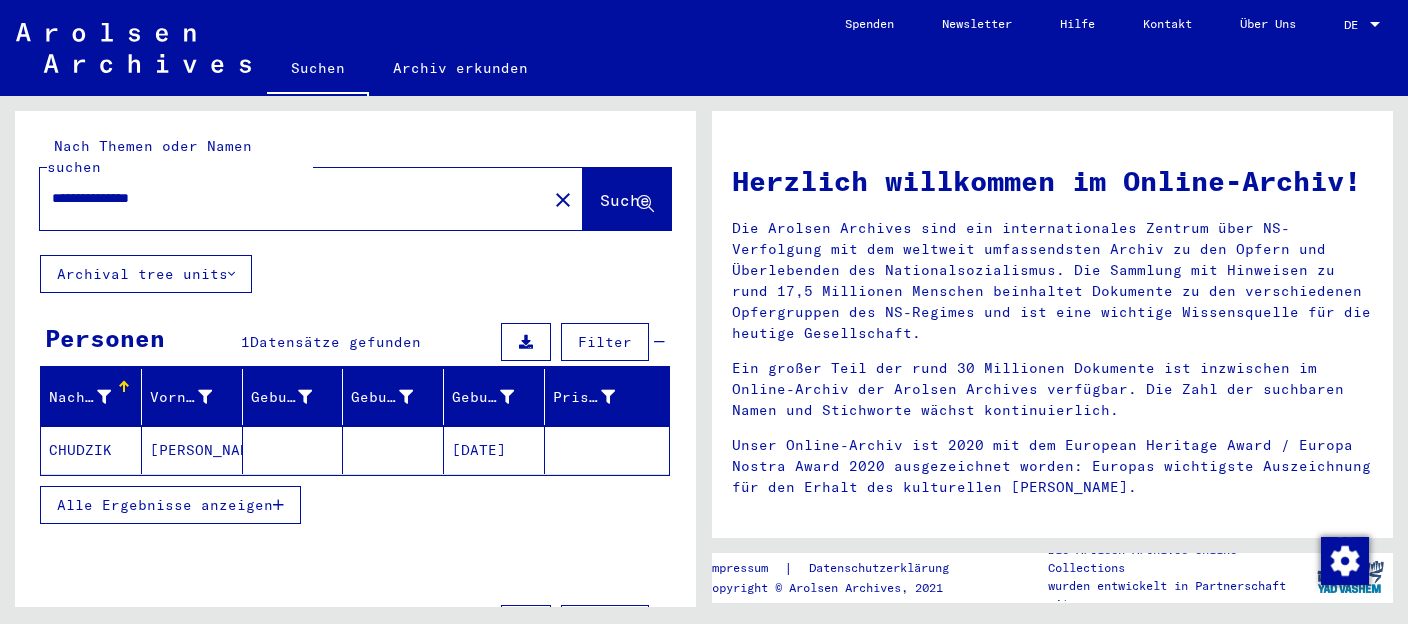 click on "Alle Ergebnisse anzeigen" at bounding box center (165, 505) 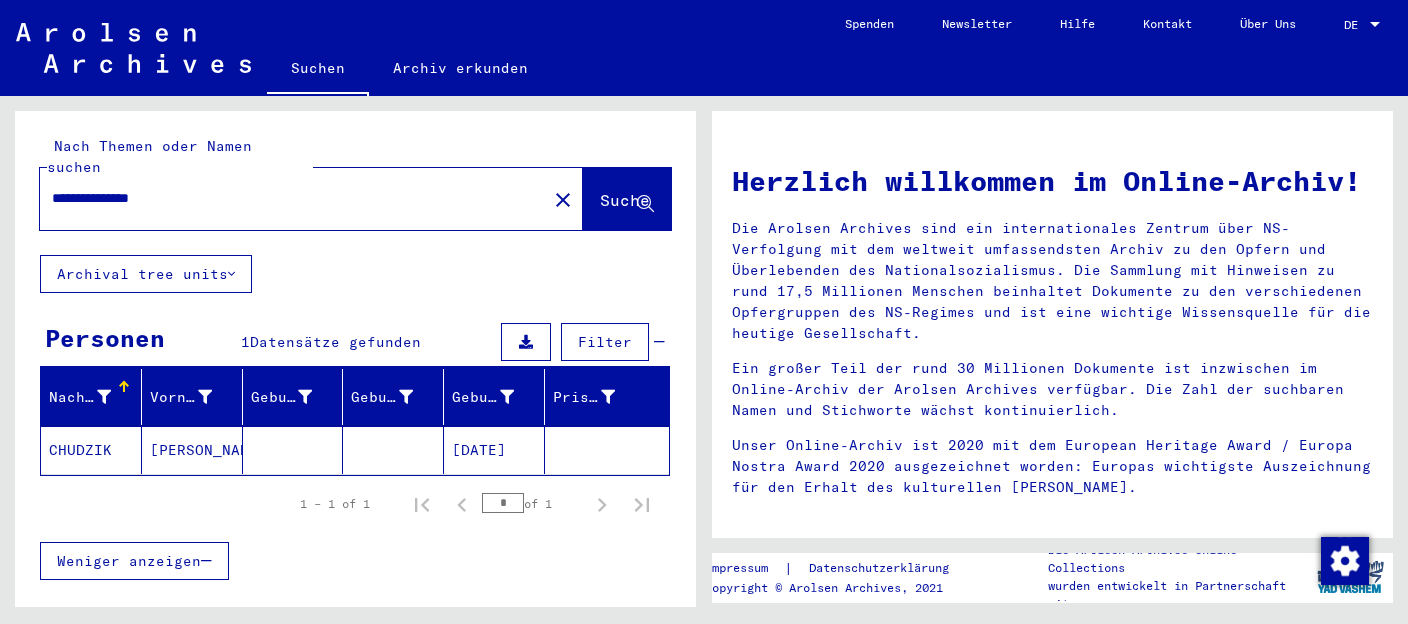 click on "CHUDZIK" 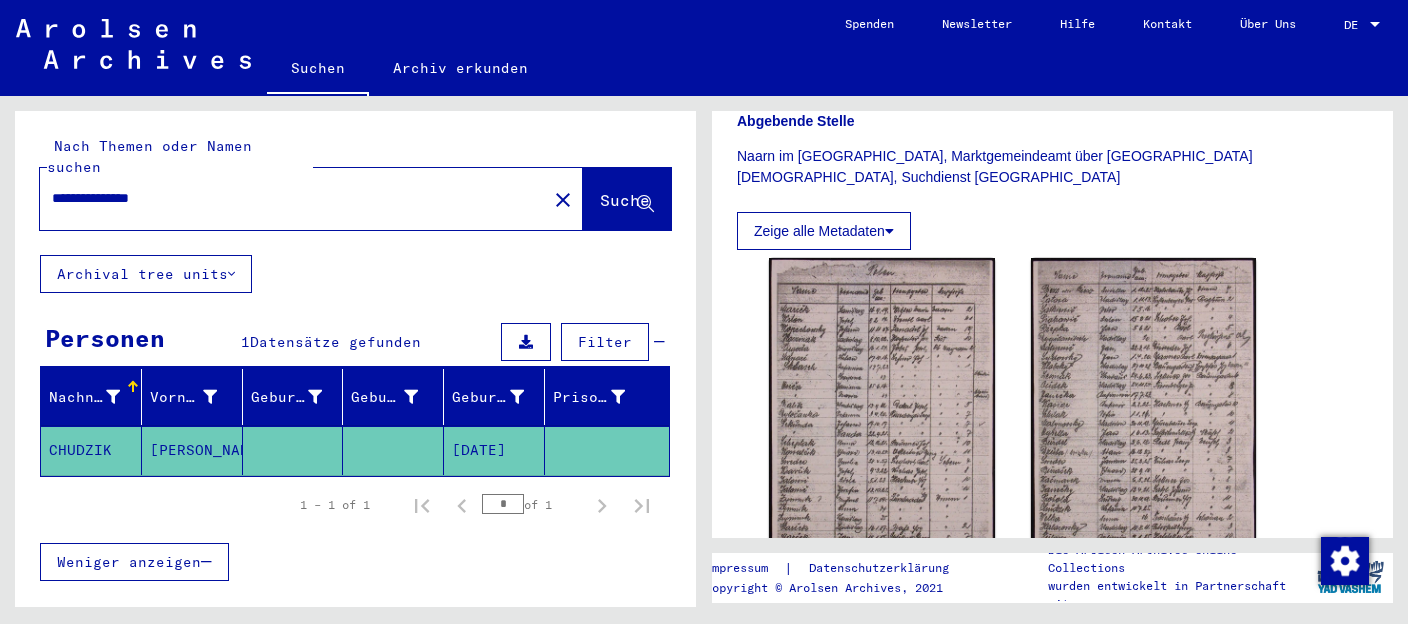 scroll, scrollTop: 473, scrollLeft: 0, axis: vertical 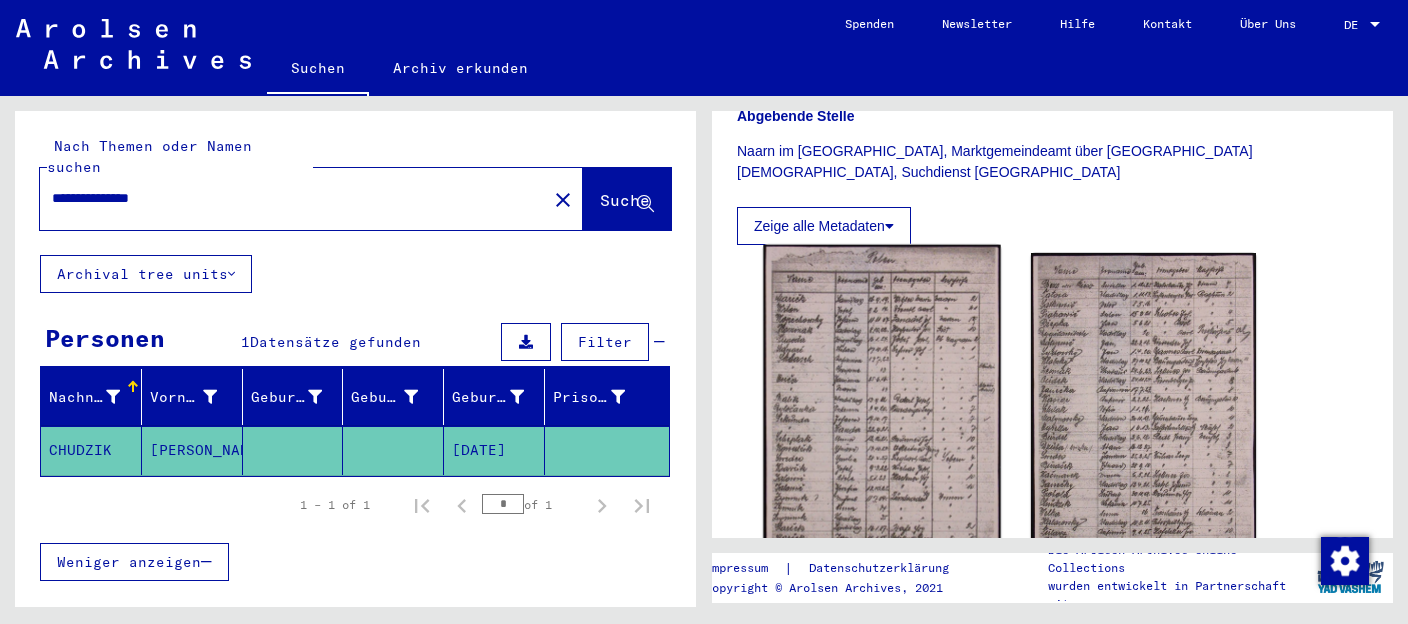 click 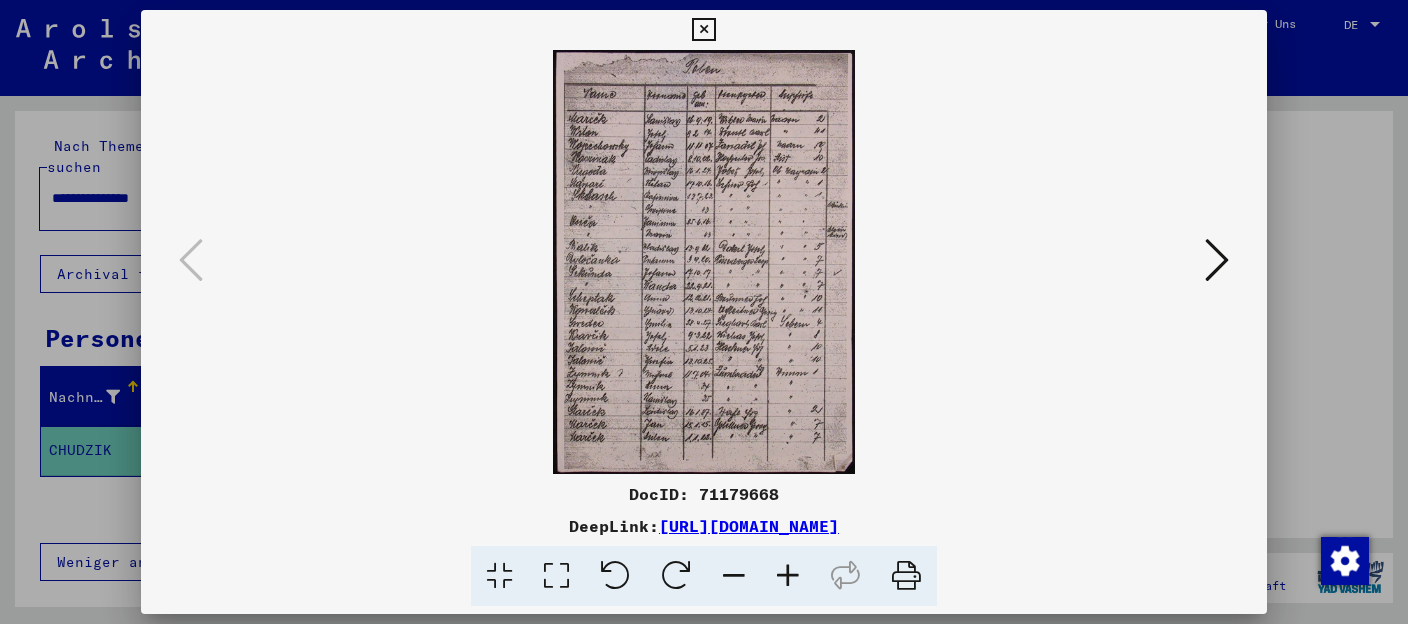 click at bounding box center [788, 576] 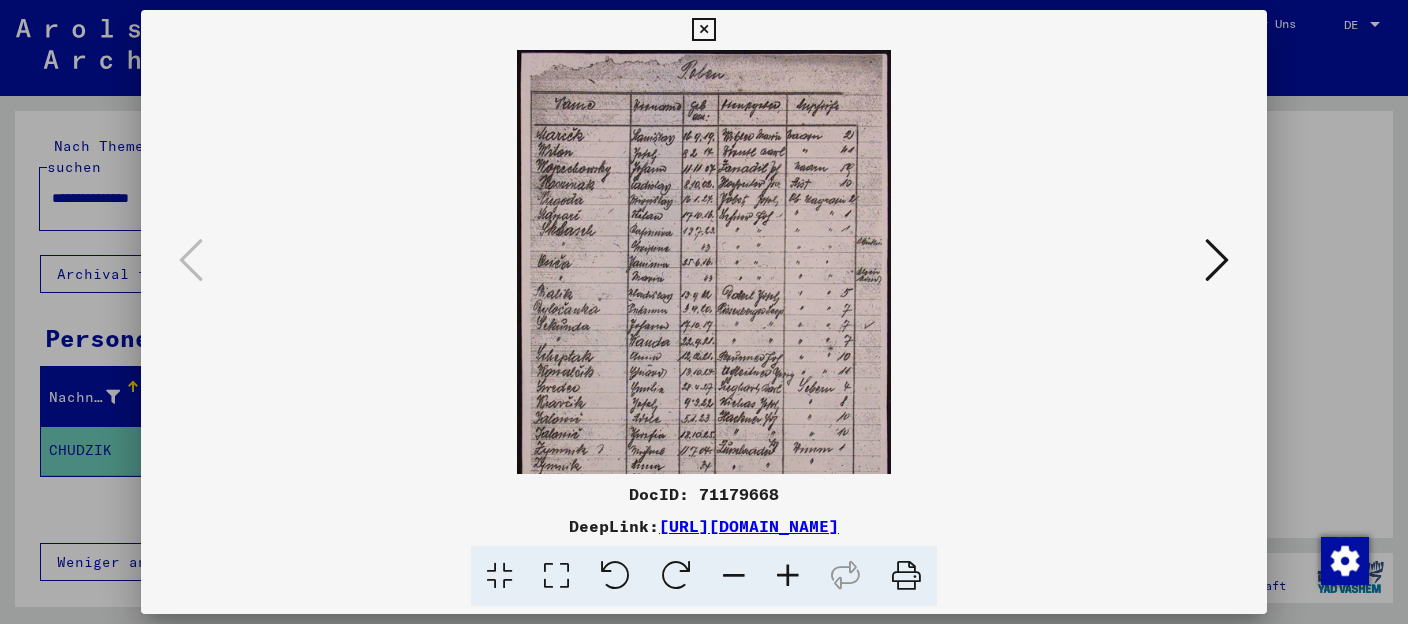 click at bounding box center (788, 576) 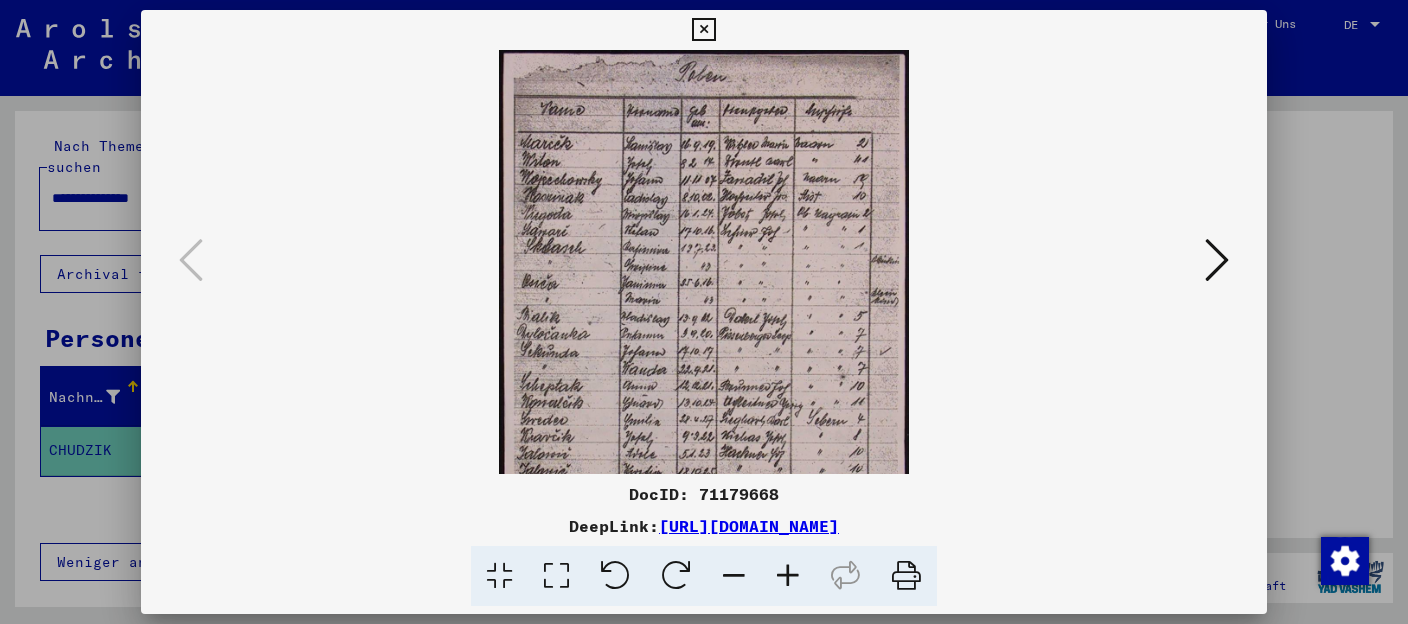 click at bounding box center [788, 576] 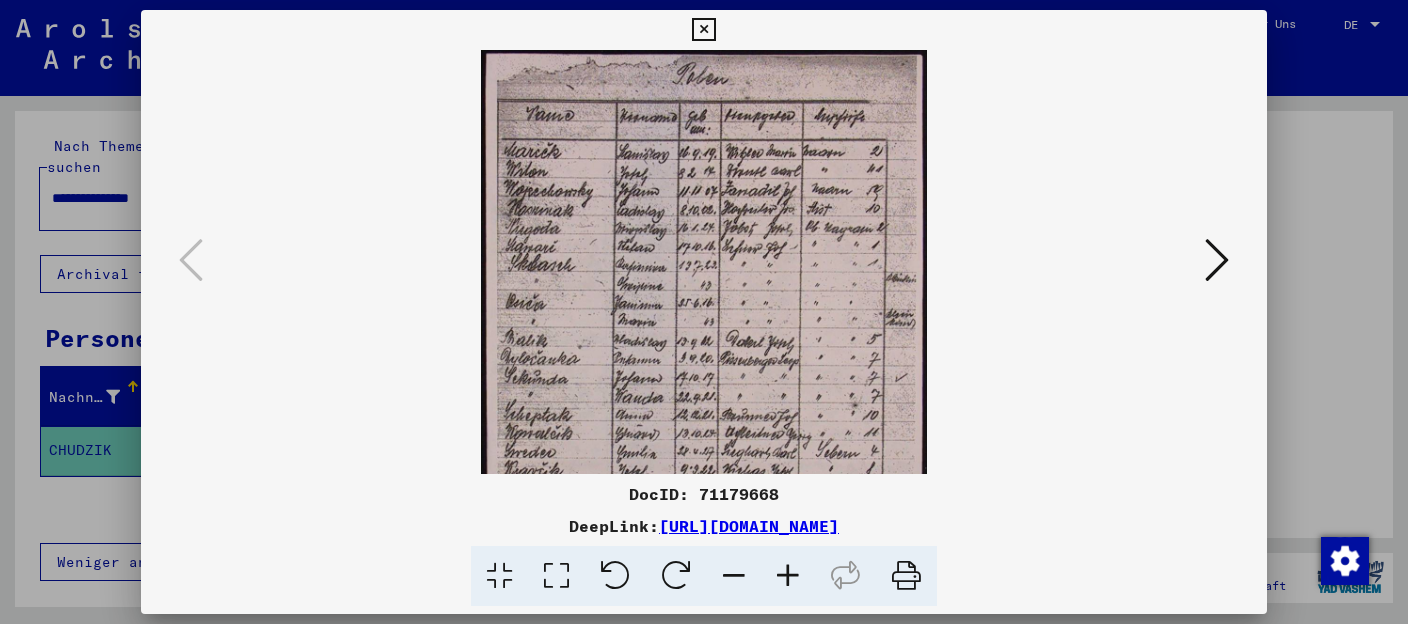 click at bounding box center (788, 576) 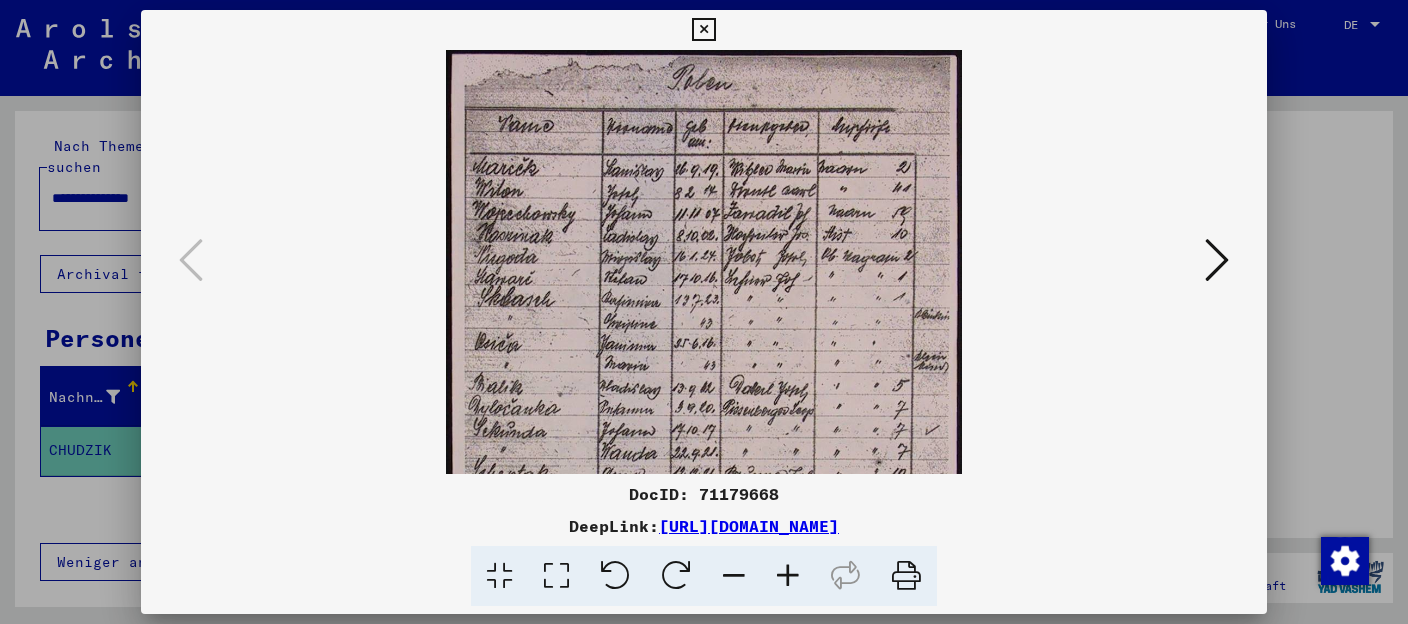 click at bounding box center [788, 576] 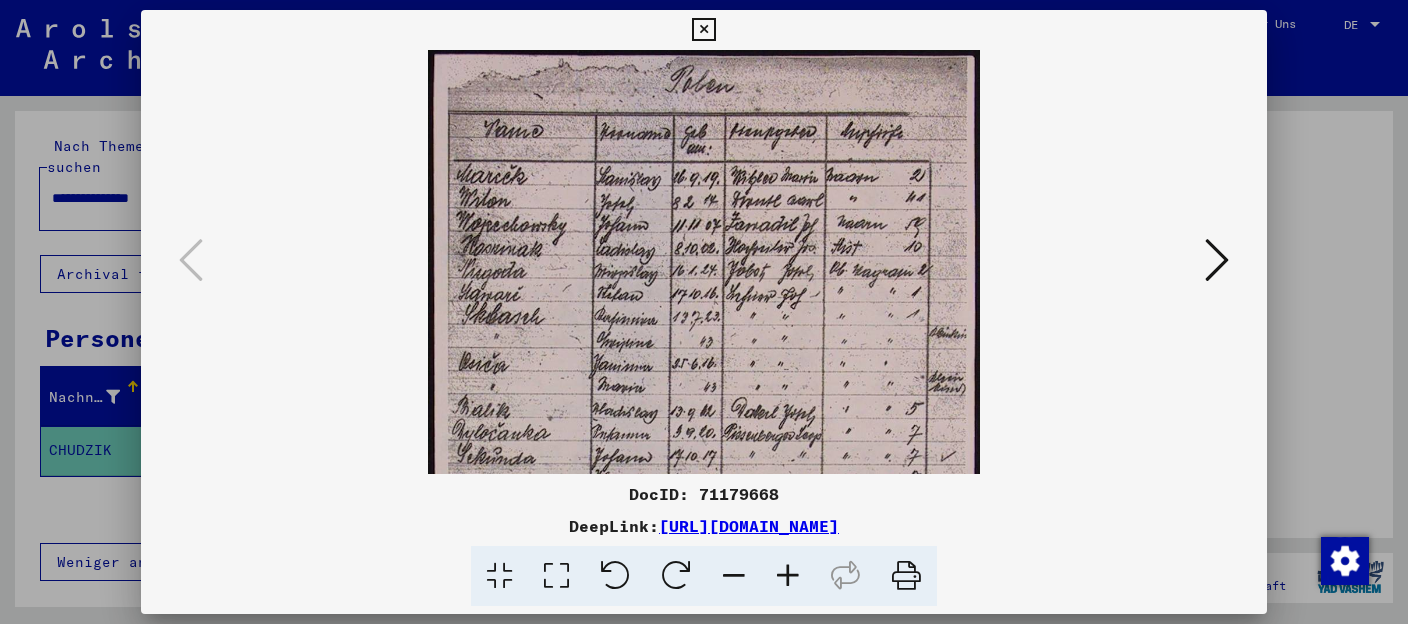 click at bounding box center [788, 576] 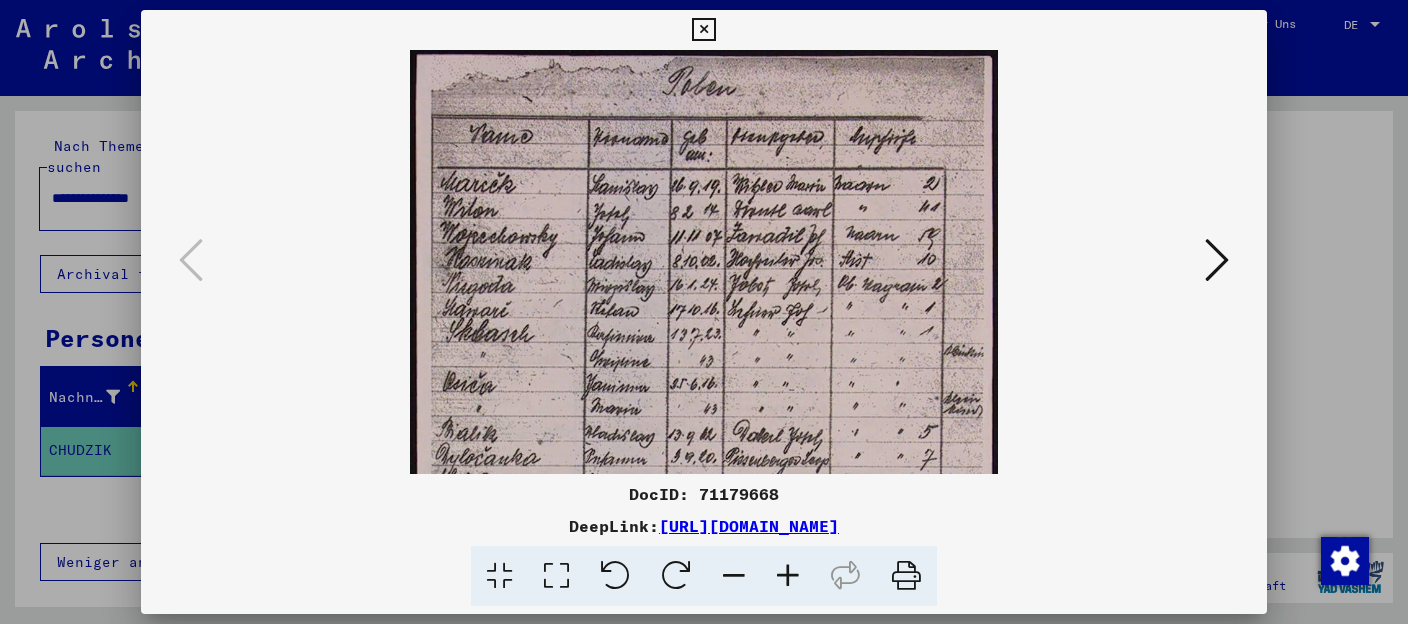 click at bounding box center [788, 576] 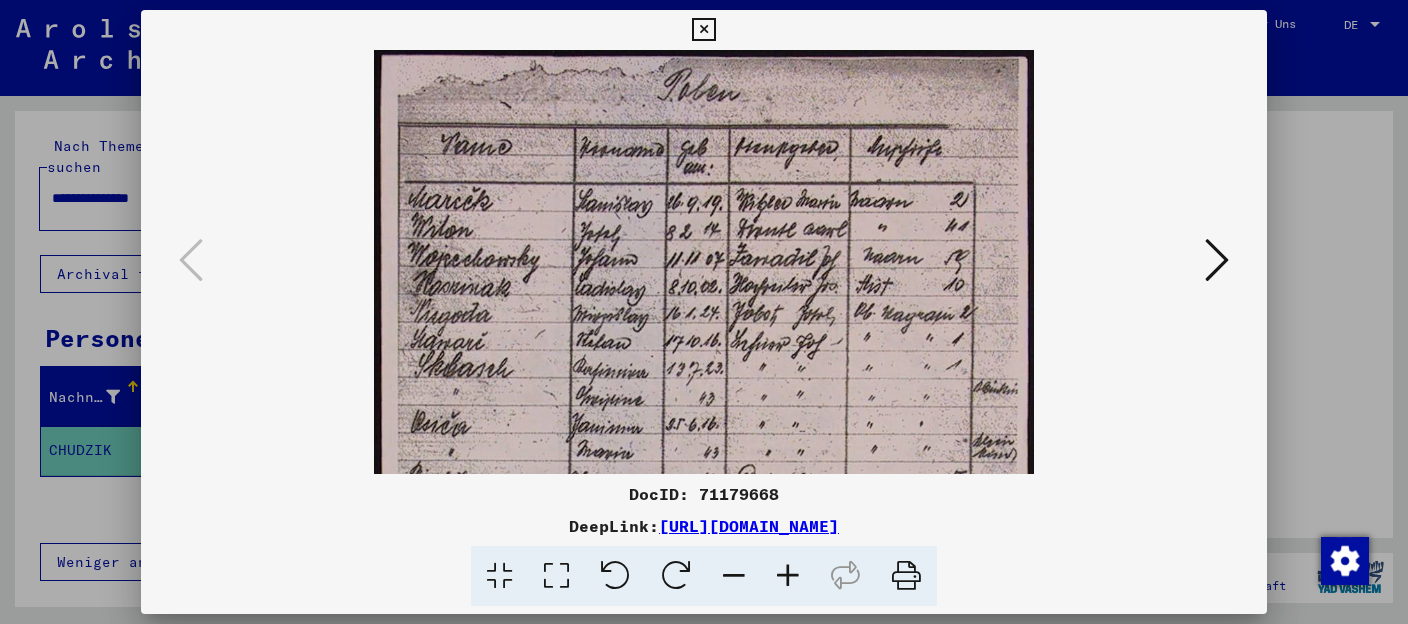 click at bounding box center (788, 576) 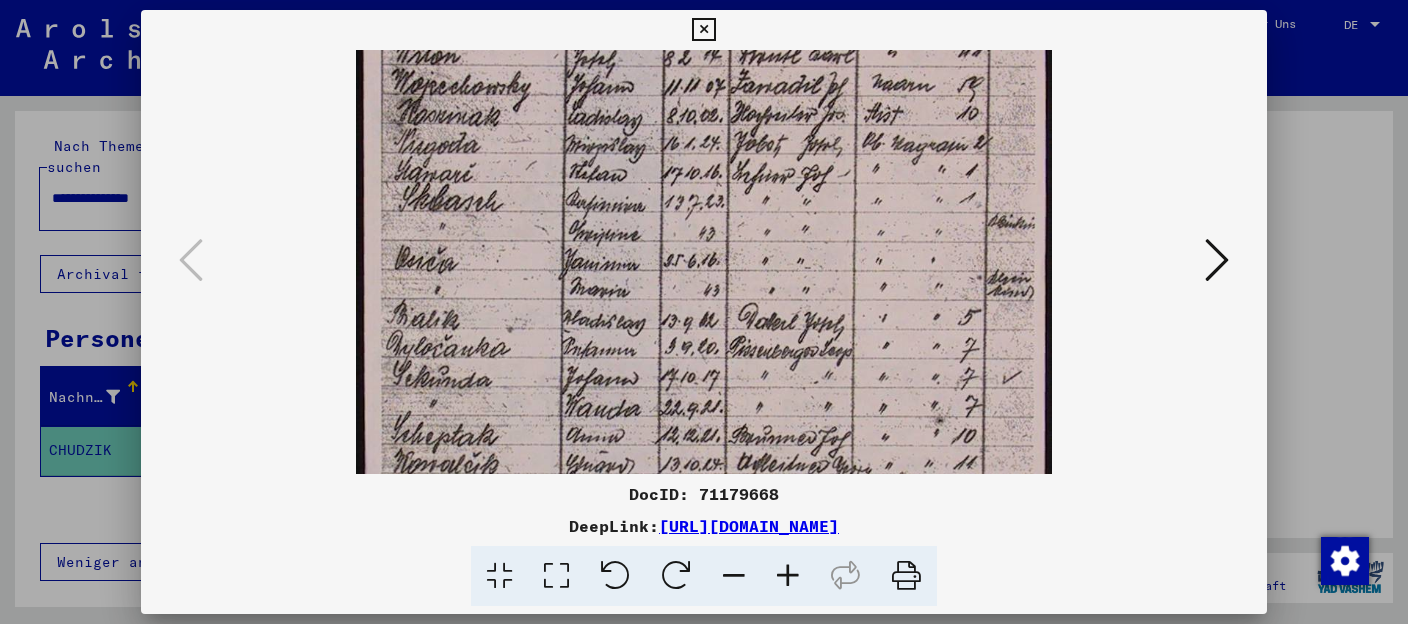 drag, startPoint x: 751, startPoint y: 315, endPoint x: 769, endPoint y: 127, distance: 188.85974 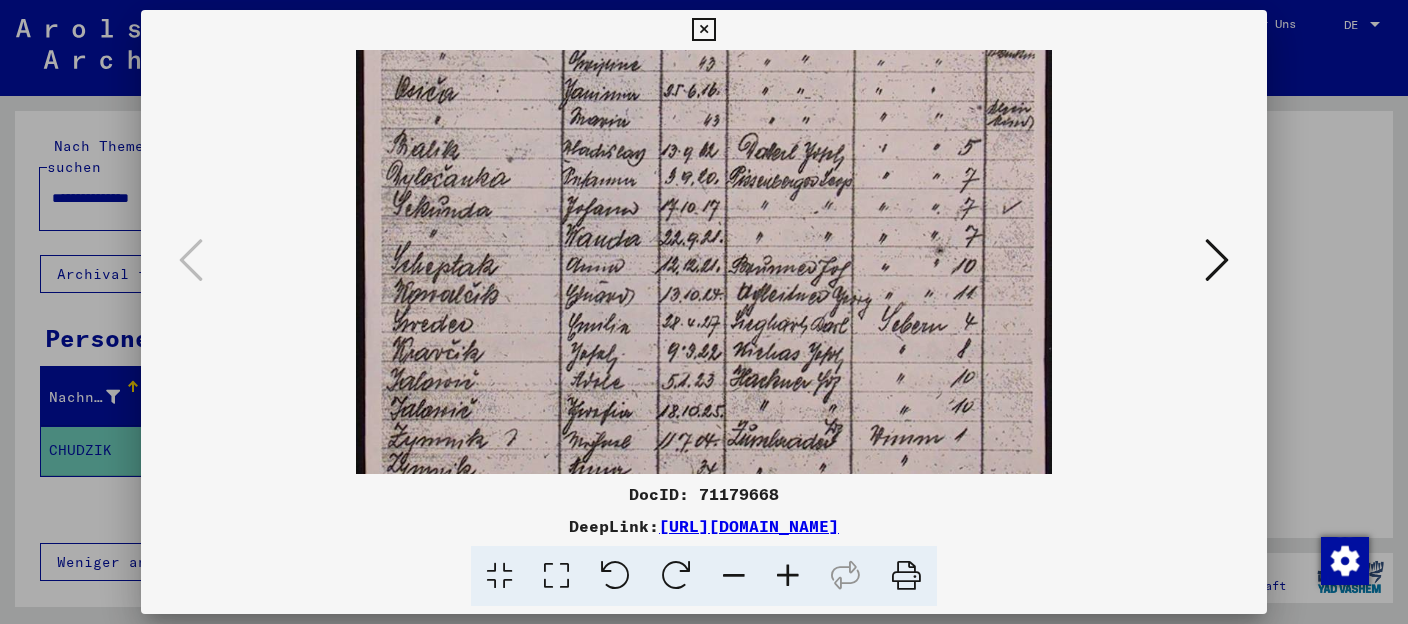 drag, startPoint x: 768, startPoint y: 250, endPoint x: 795, endPoint y: 82, distance: 170.1558 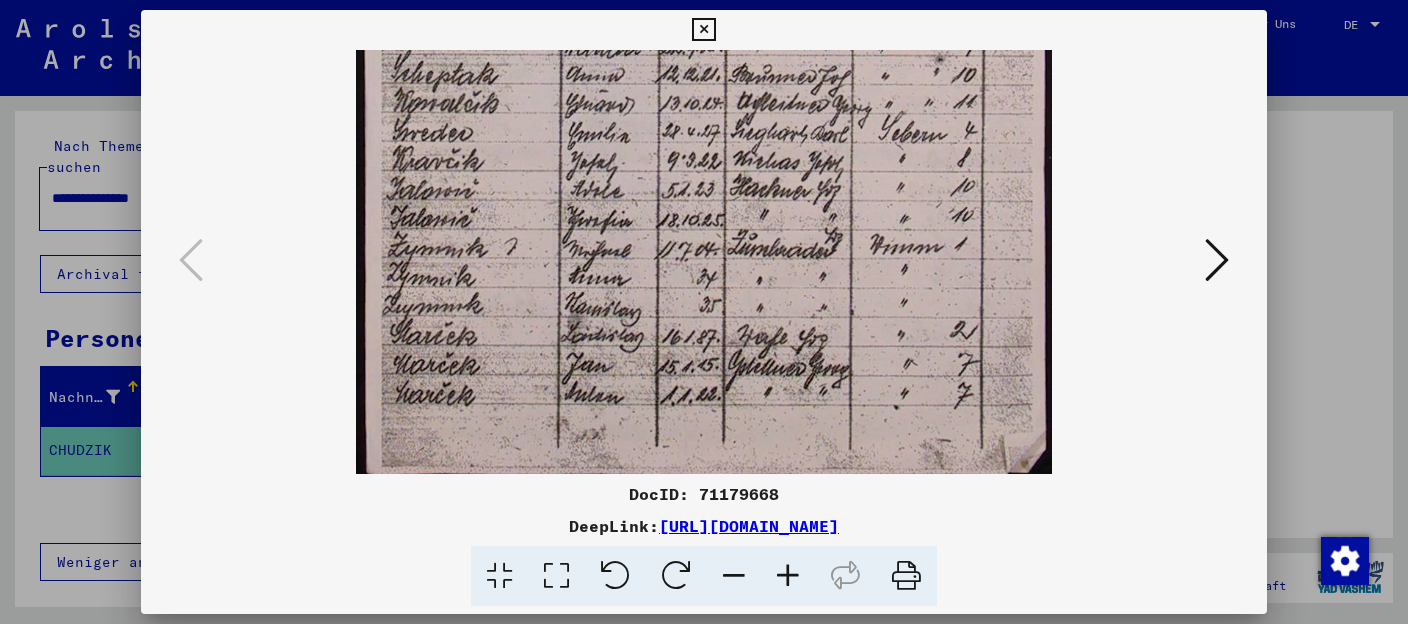 scroll, scrollTop: 550, scrollLeft: 0, axis: vertical 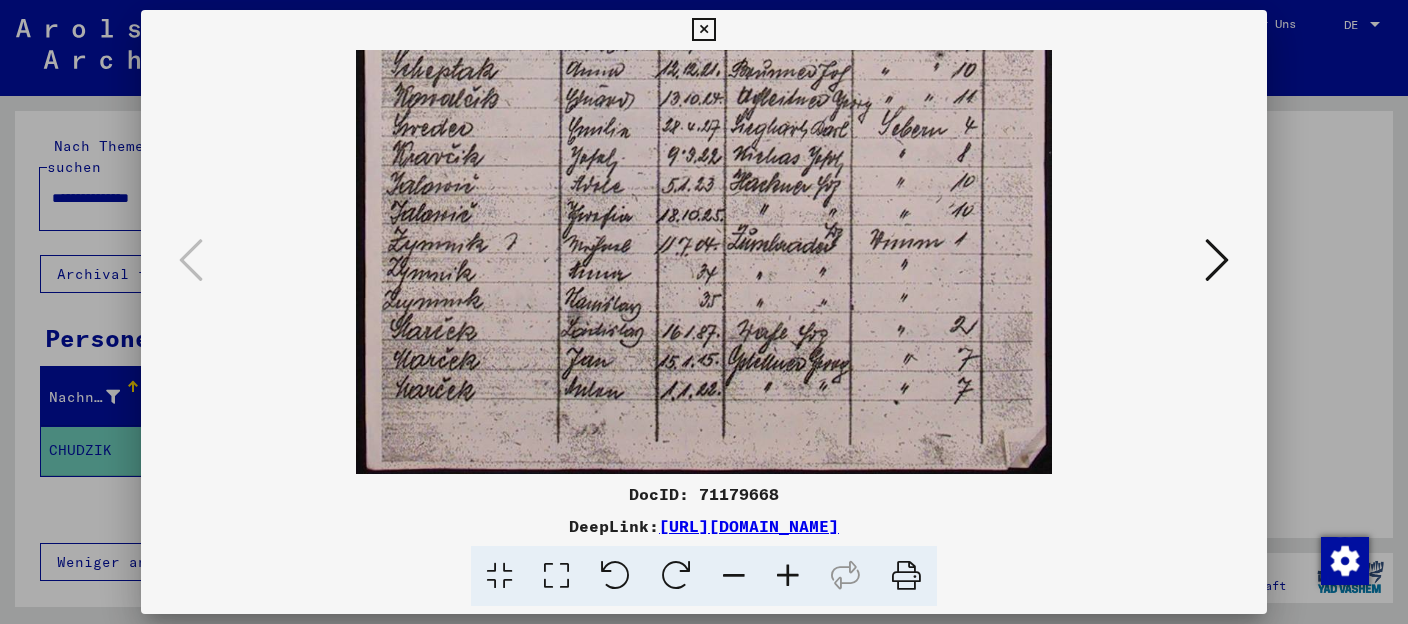 drag, startPoint x: 752, startPoint y: 252, endPoint x: 823, endPoint y: -12, distance: 273.38068 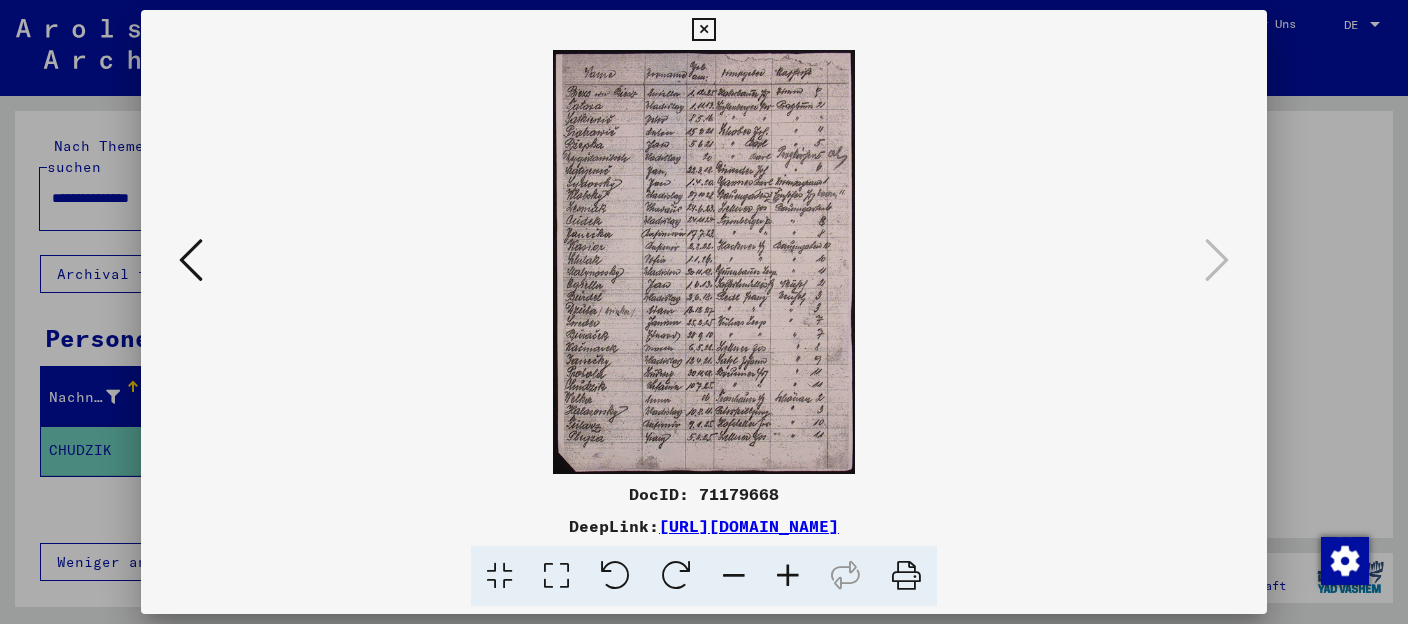 click at bounding box center [788, 576] 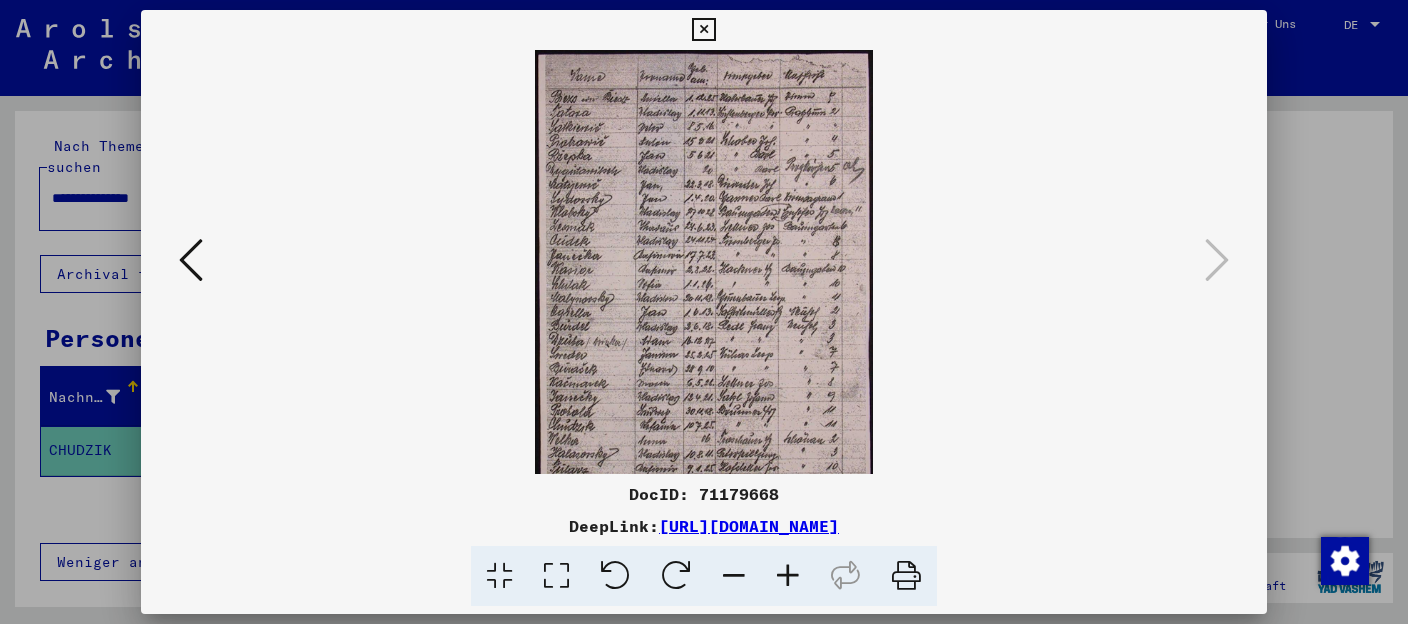 click at bounding box center (788, 576) 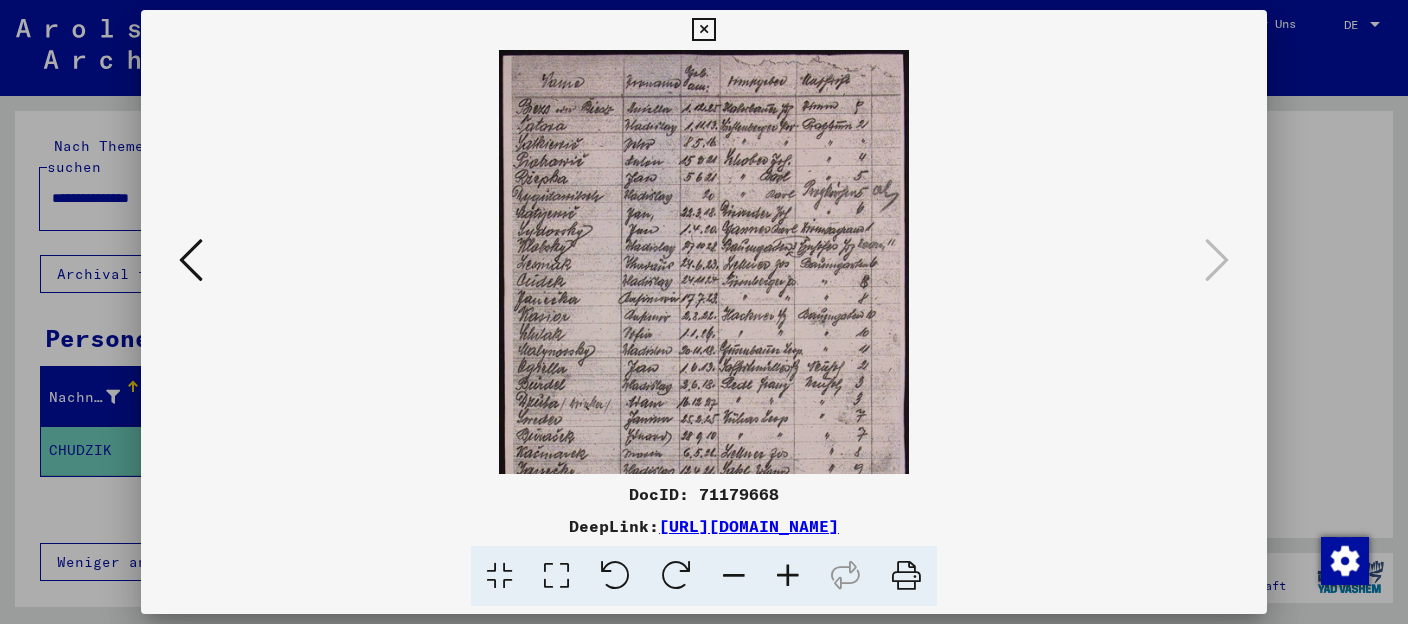 click at bounding box center (788, 576) 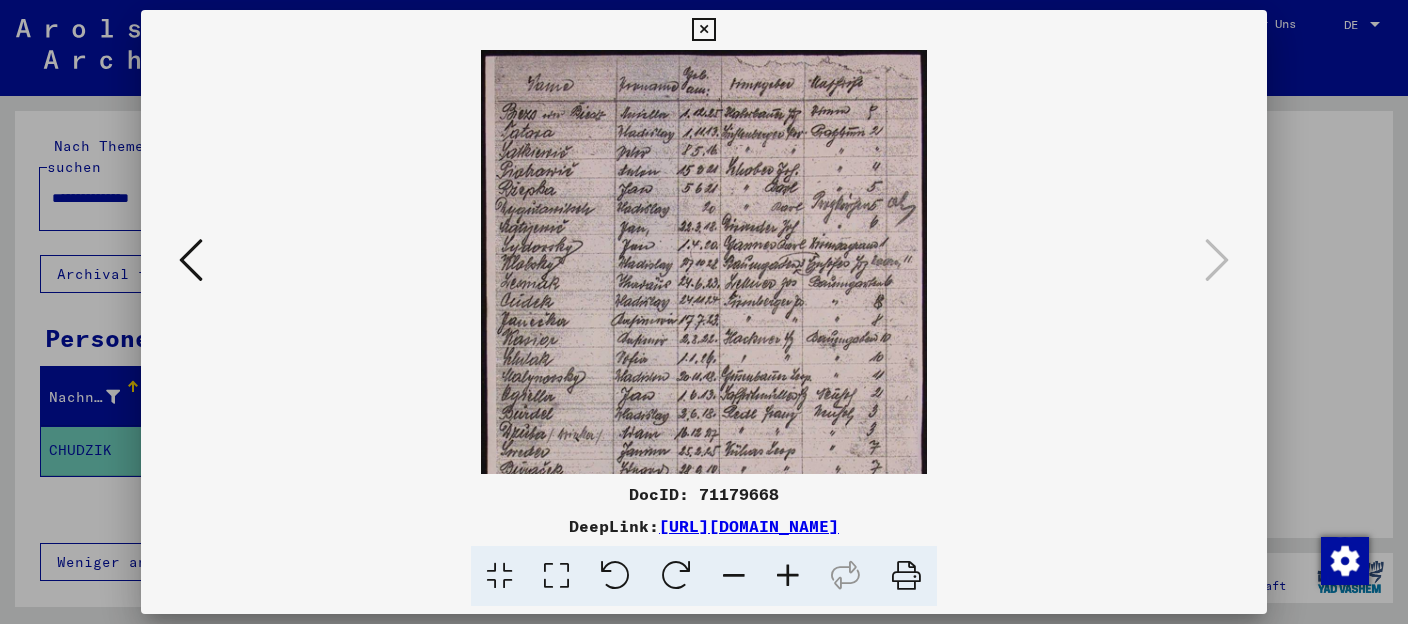 click at bounding box center [788, 576] 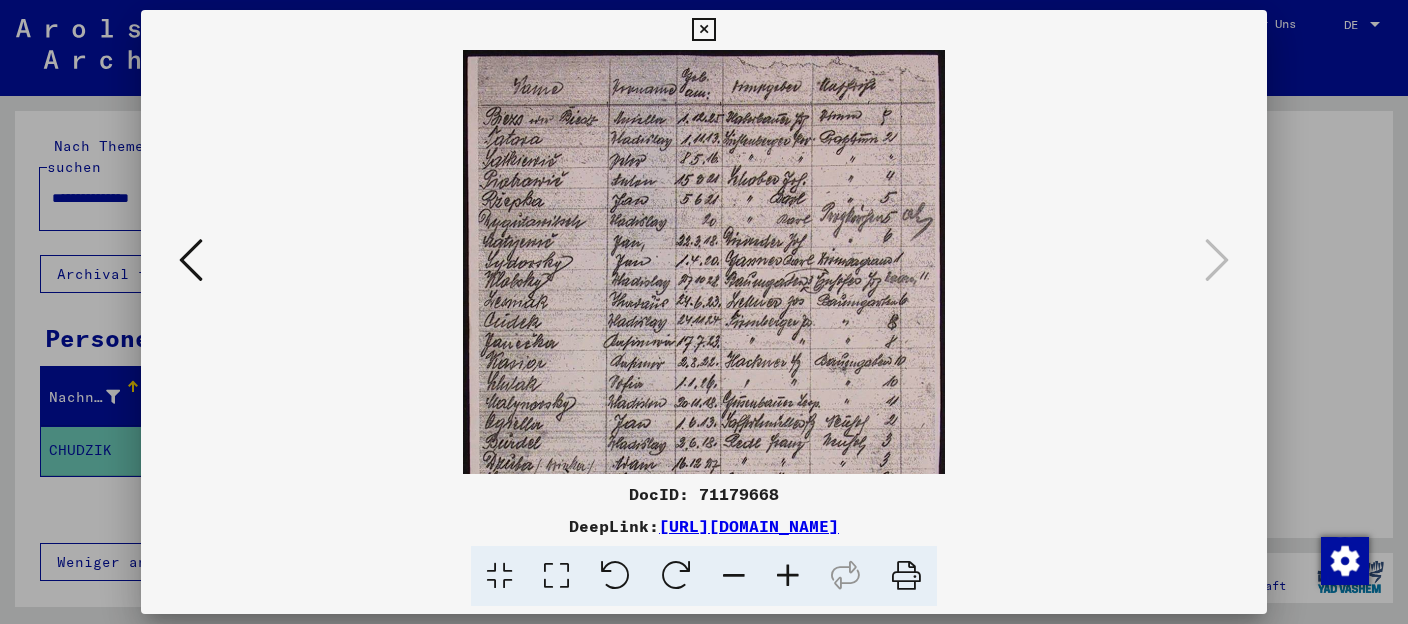 click at bounding box center [788, 576] 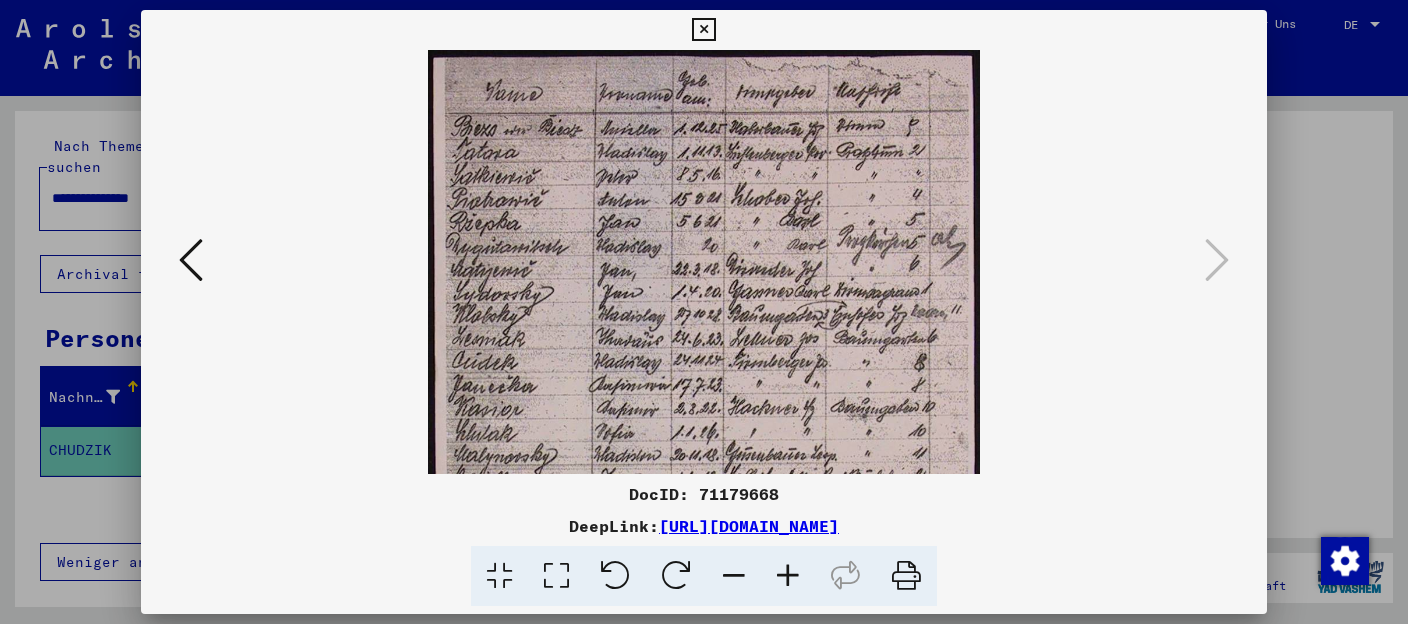 click at bounding box center (788, 576) 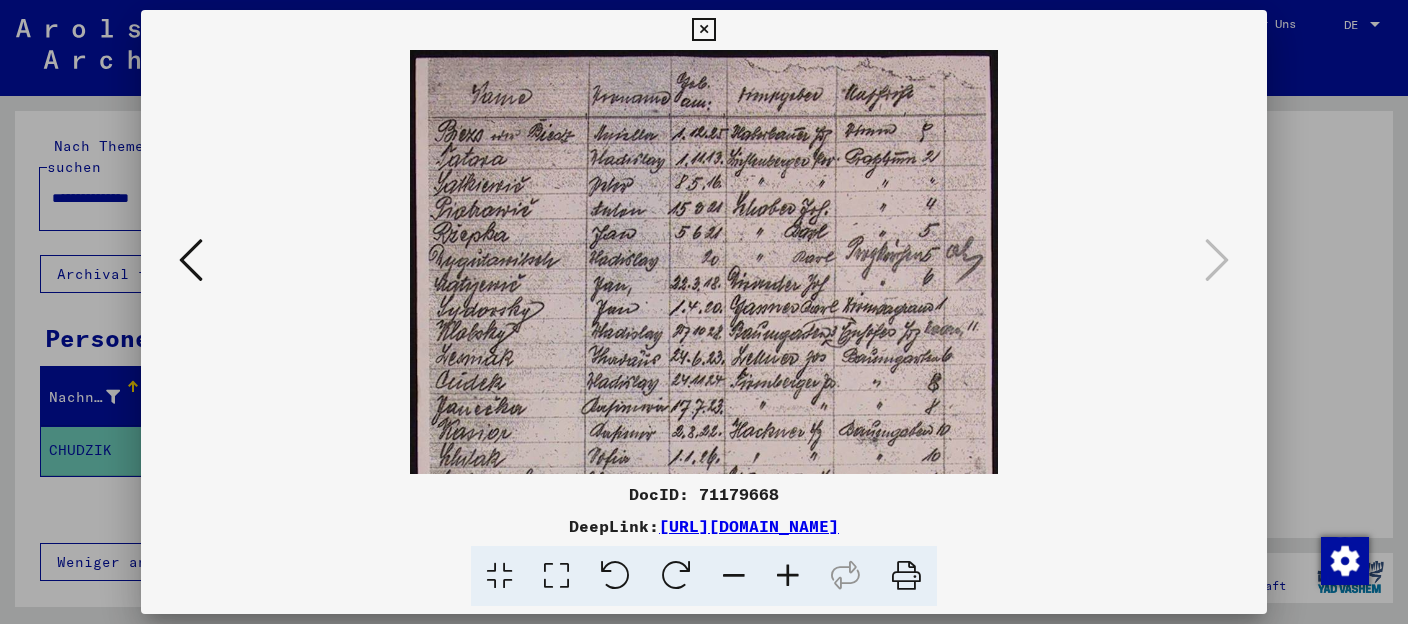 click at bounding box center (788, 576) 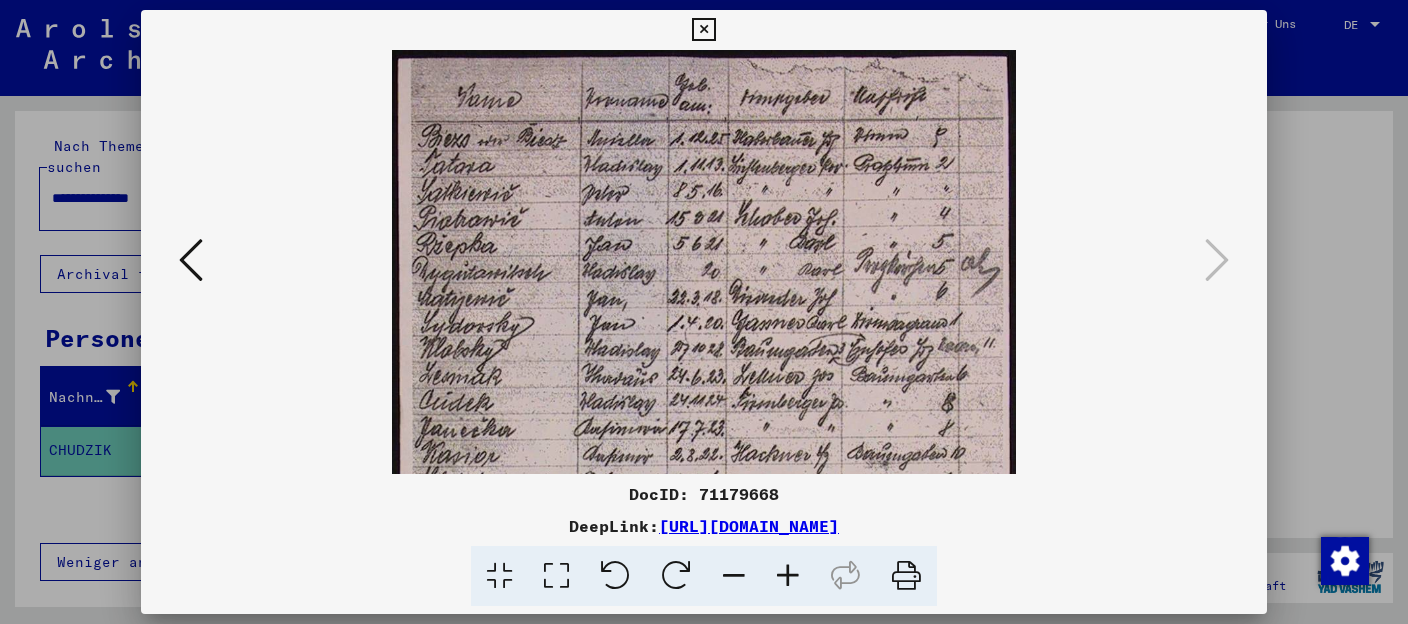 click at bounding box center [788, 576] 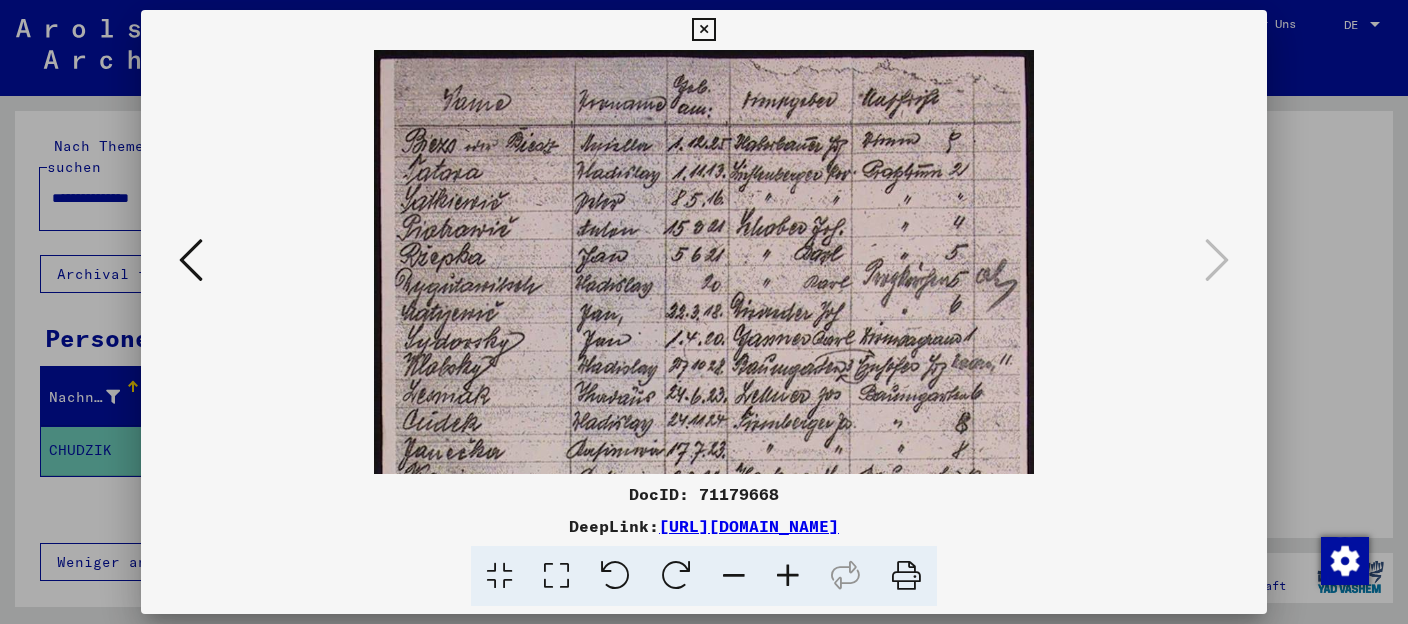 click at bounding box center [788, 576] 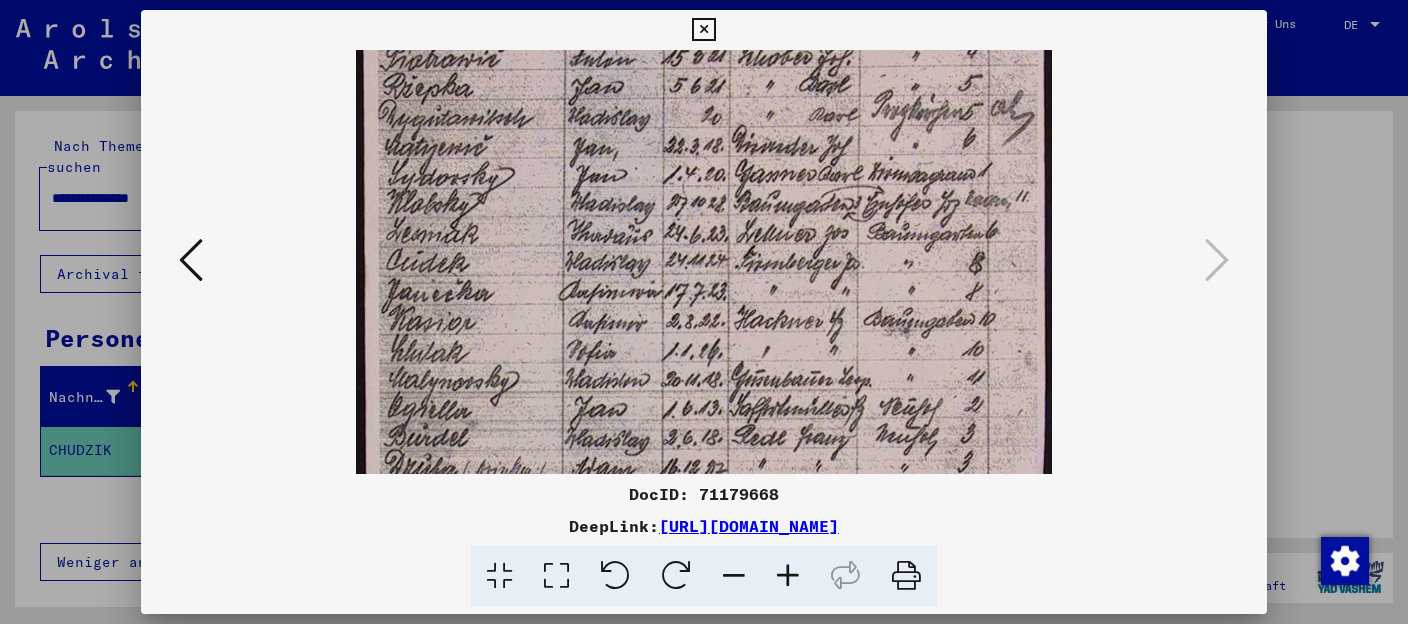 drag, startPoint x: 736, startPoint y: 333, endPoint x: 747, endPoint y: 152, distance: 181.33394 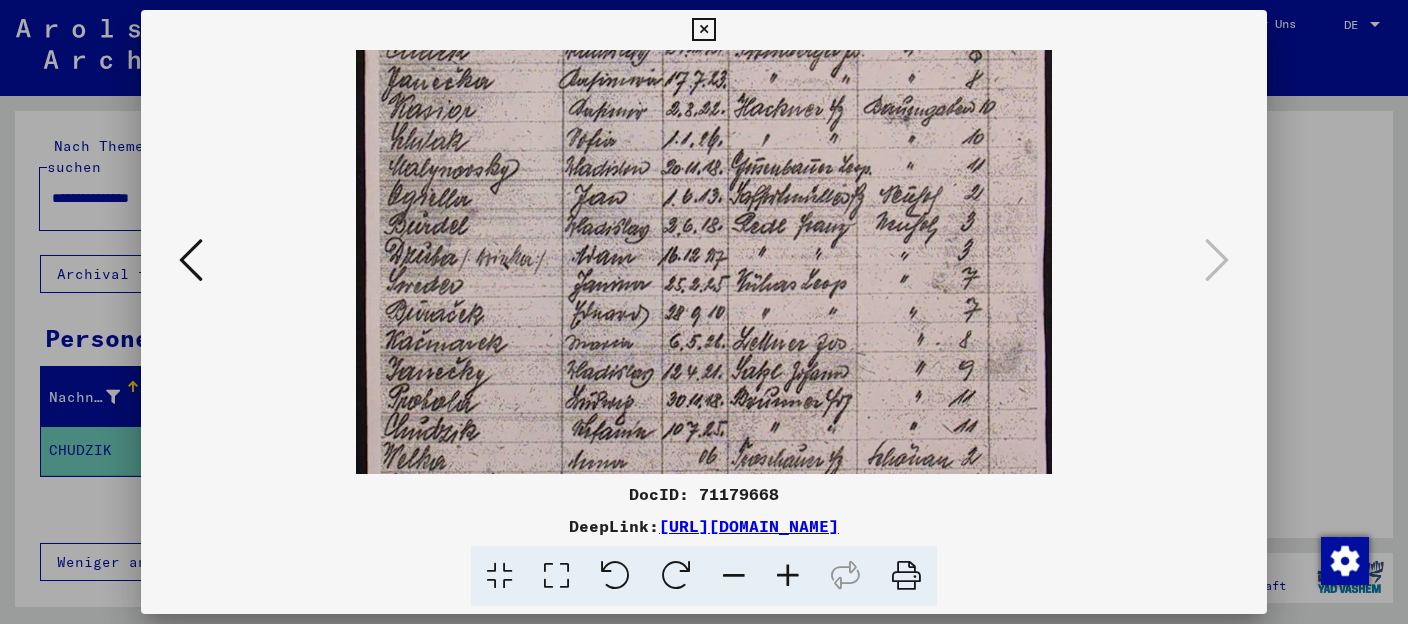 drag, startPoint x: 722, startPoint y: 321, endPoint x: 783, endPoint y: 109, distance: 220.60146 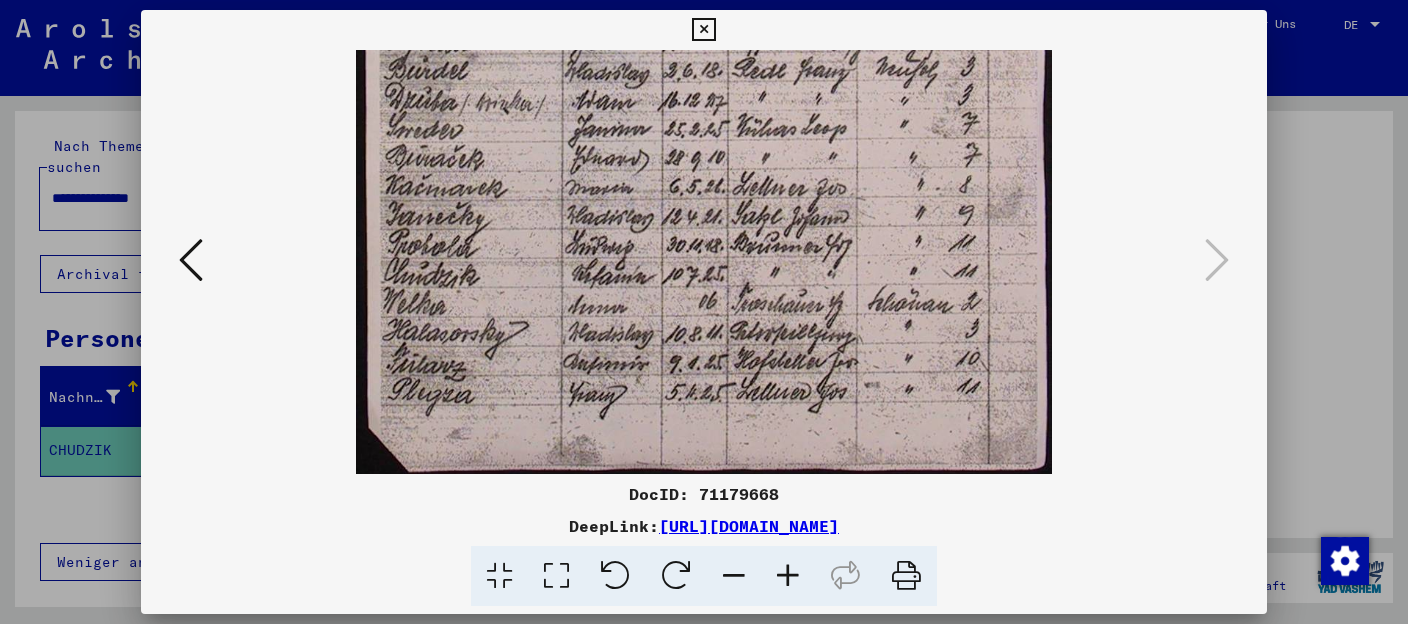 scroll, scrollTop: 550, scrollLeft: 0, axis: vertical 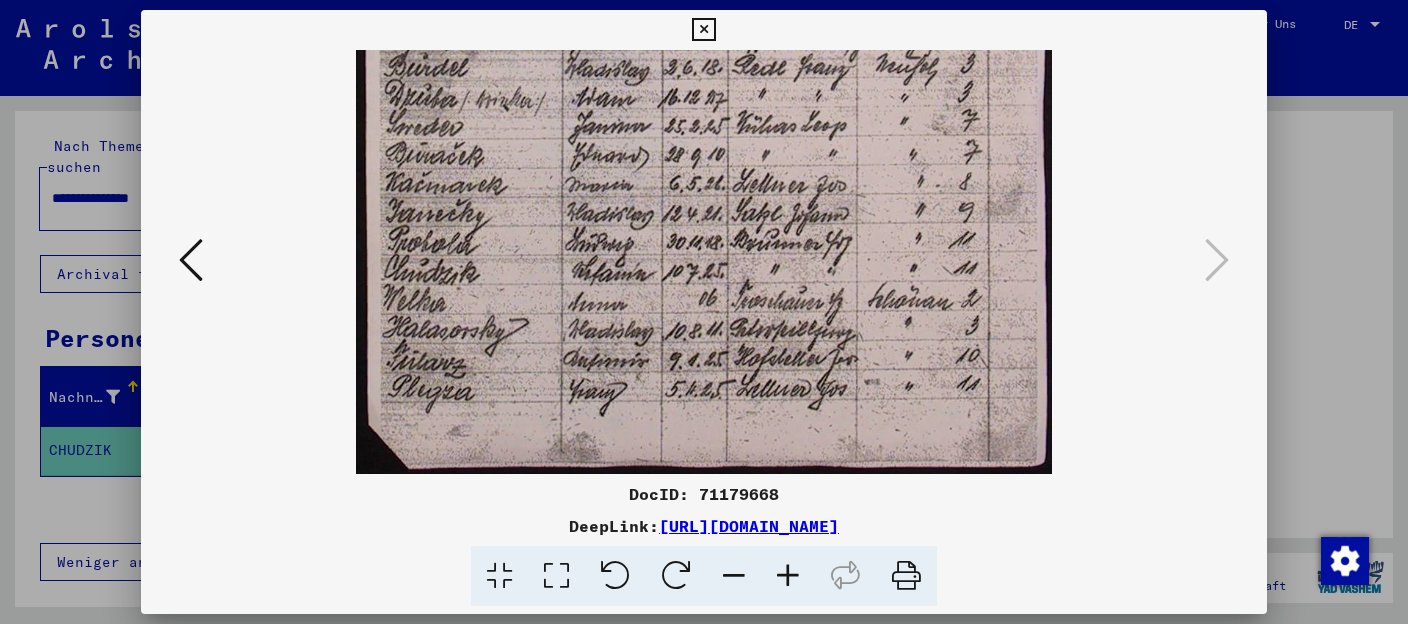 drag, startPoint x: 749, startPoint y: 348, endPoint x: 764, endPoint y: 188, distance: 160.70158 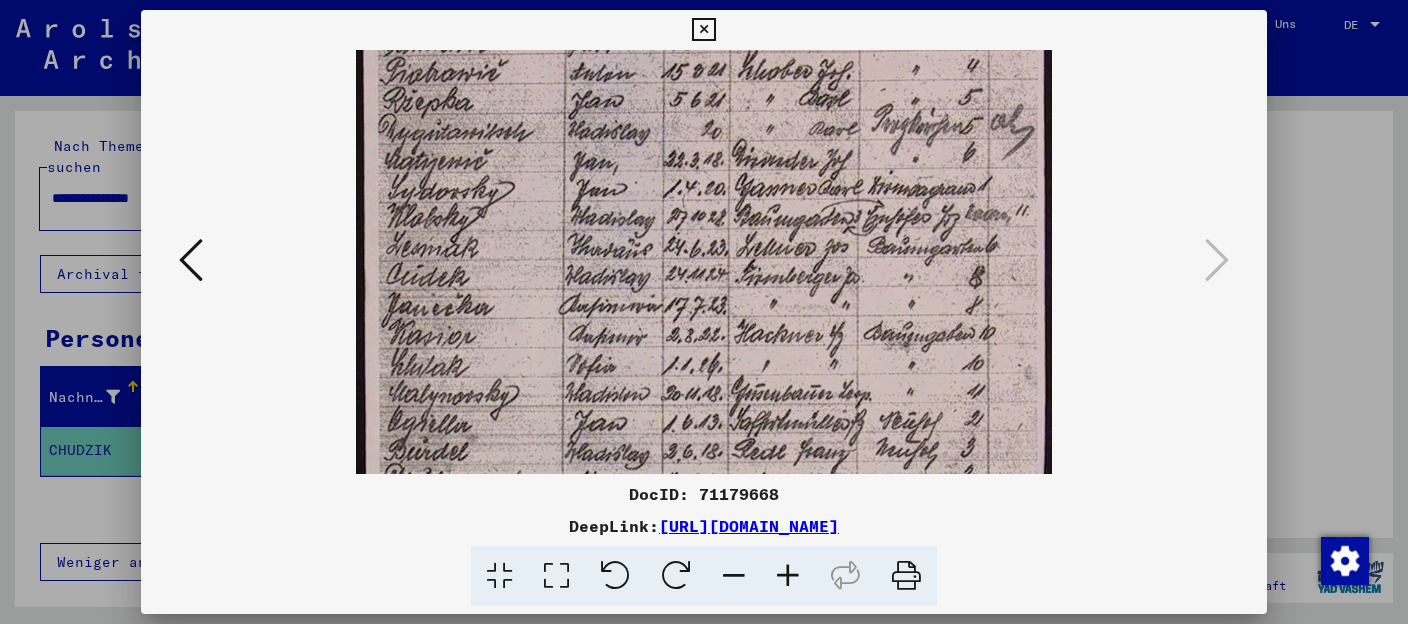 drag, startPoint x: 968, startPoint y: 177, endPoint x: 912, endPoint y: 562, distance: 389.05142 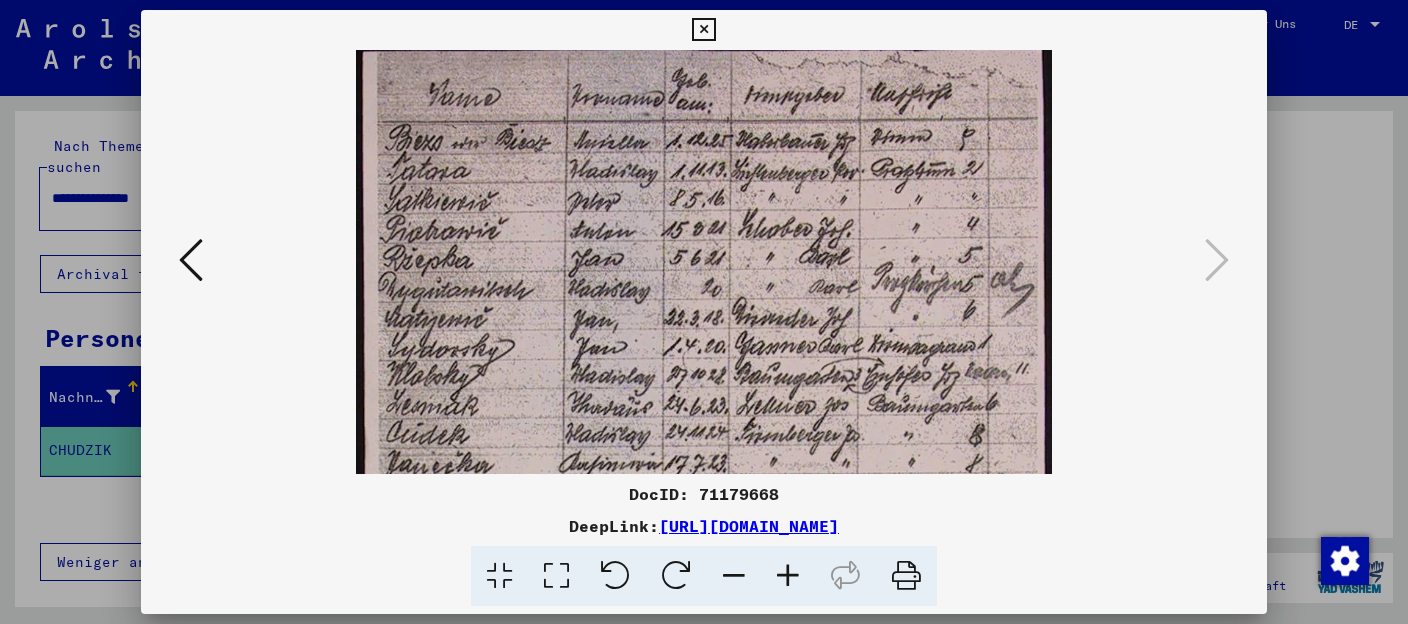 scroll, scrollTop: 0, scrollLeft: 0, axis: both 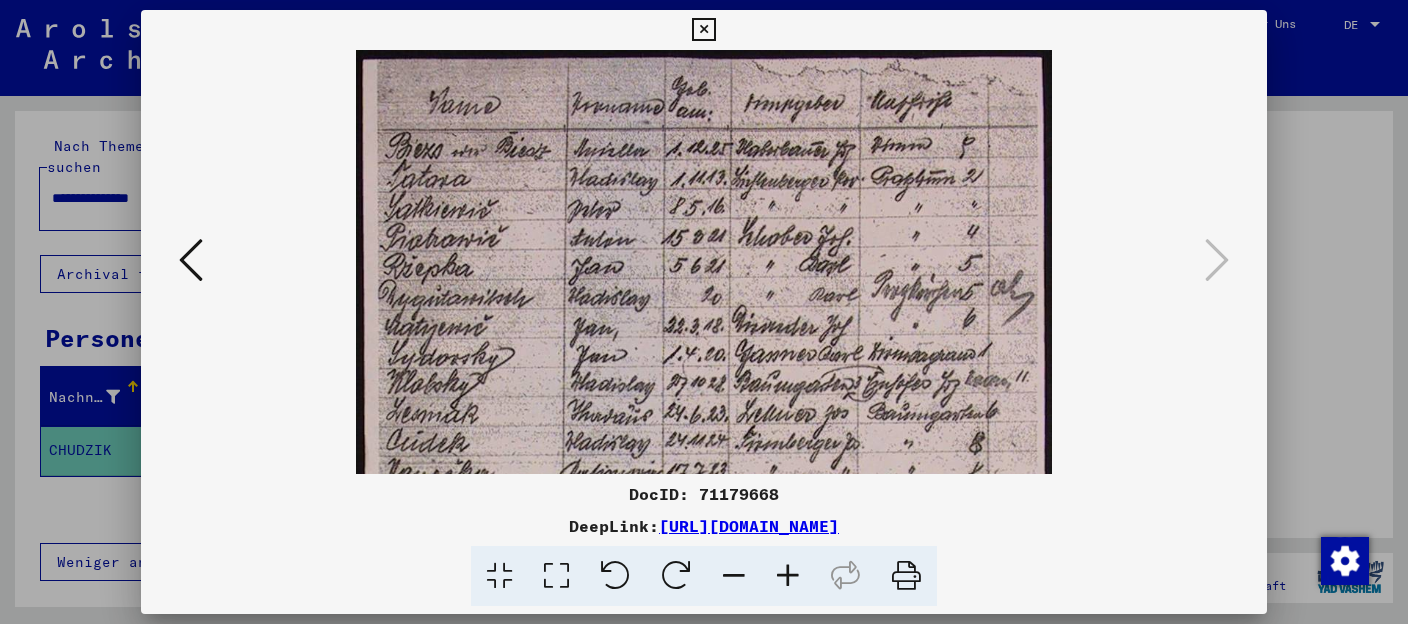 drag, startPoint x: 916, startPoint y: 284, endPoint x: 894, endPoint y: 537, distance: 253.95473 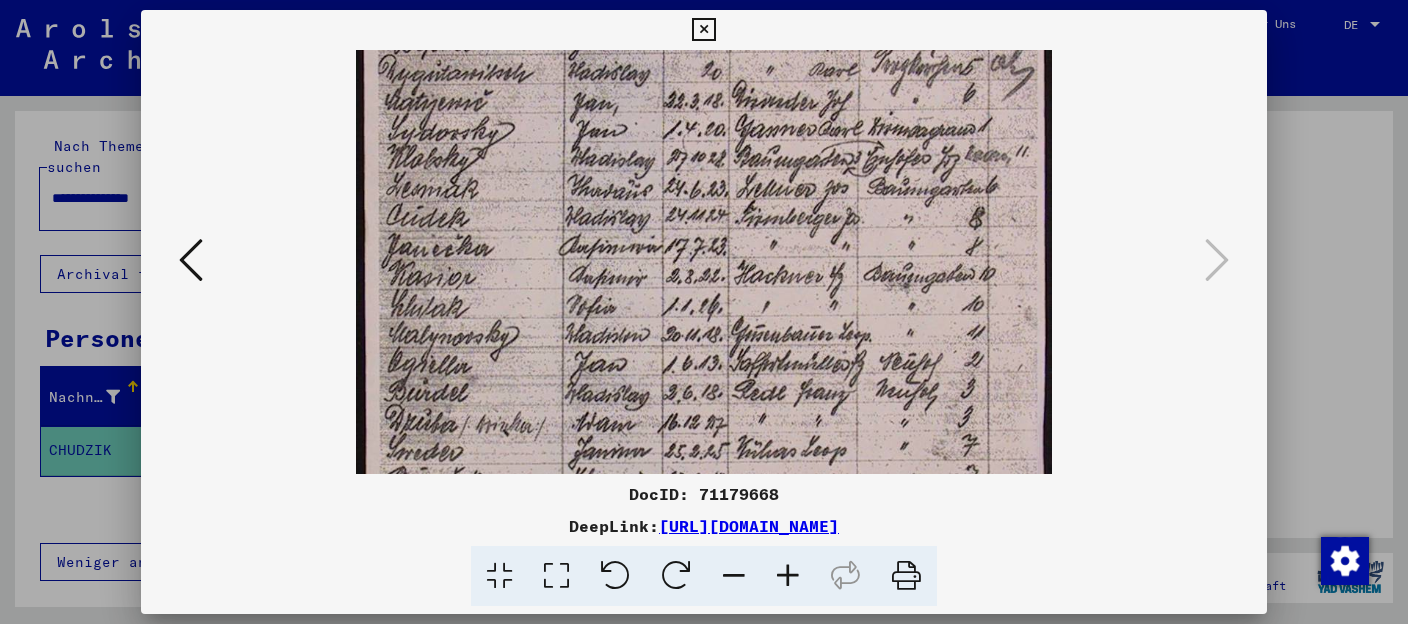 drag, startPoint x: 832, startPoint y: 309, endPoint x: 903, endPoint y: 65, distance: 254.12006 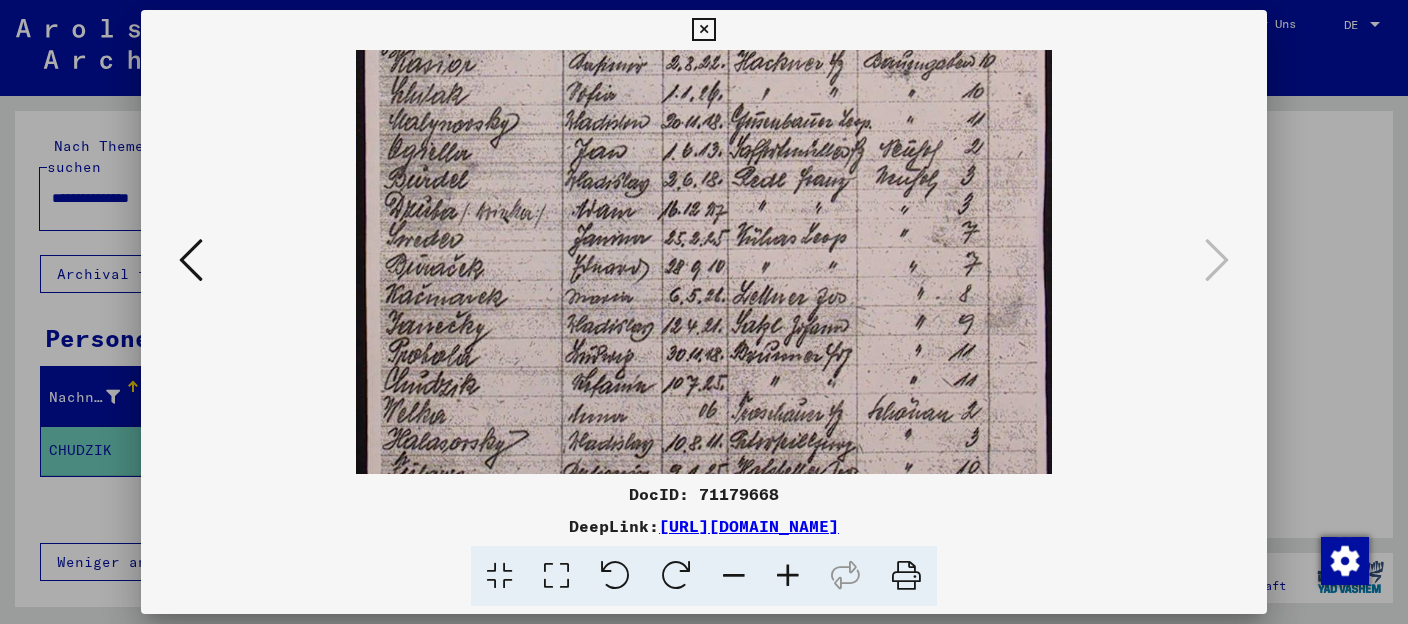 drag, startPoint x: 874, startPoint y: 306, endPoint x: 912, endPoint y: 111, distance: 198.66806 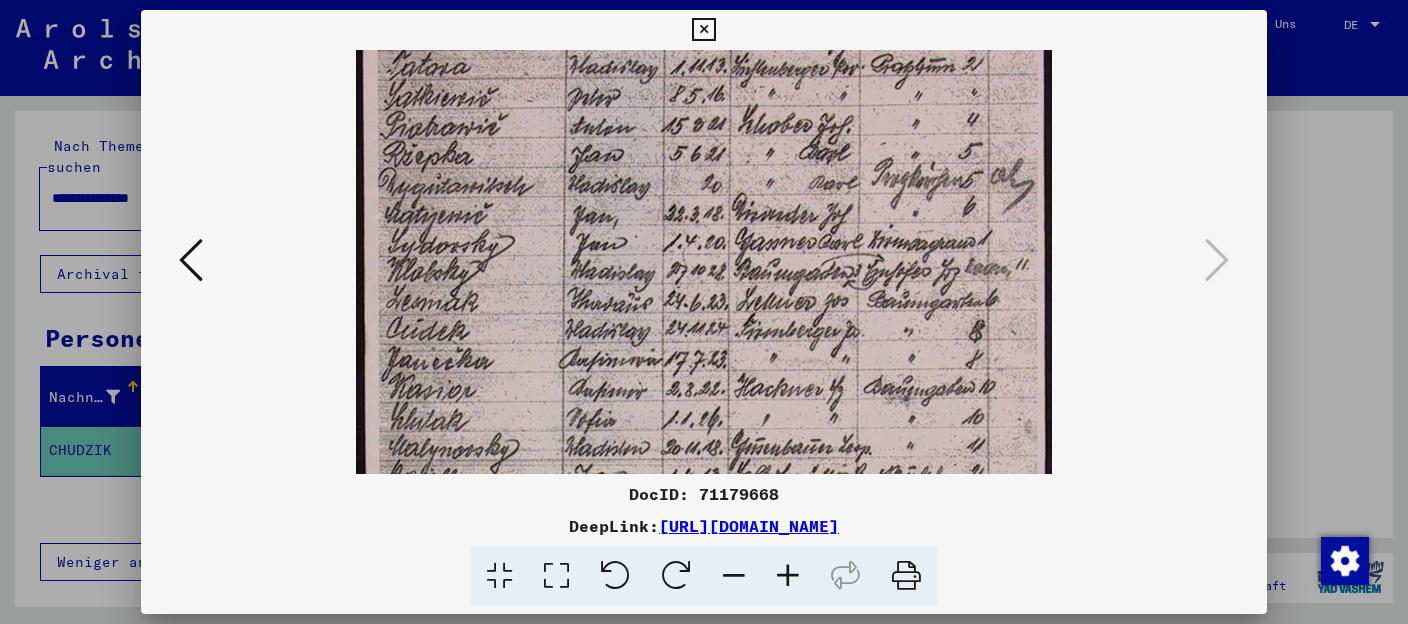 scroll, scrollTop: 94, scrollLeft: 0, axis: vertical 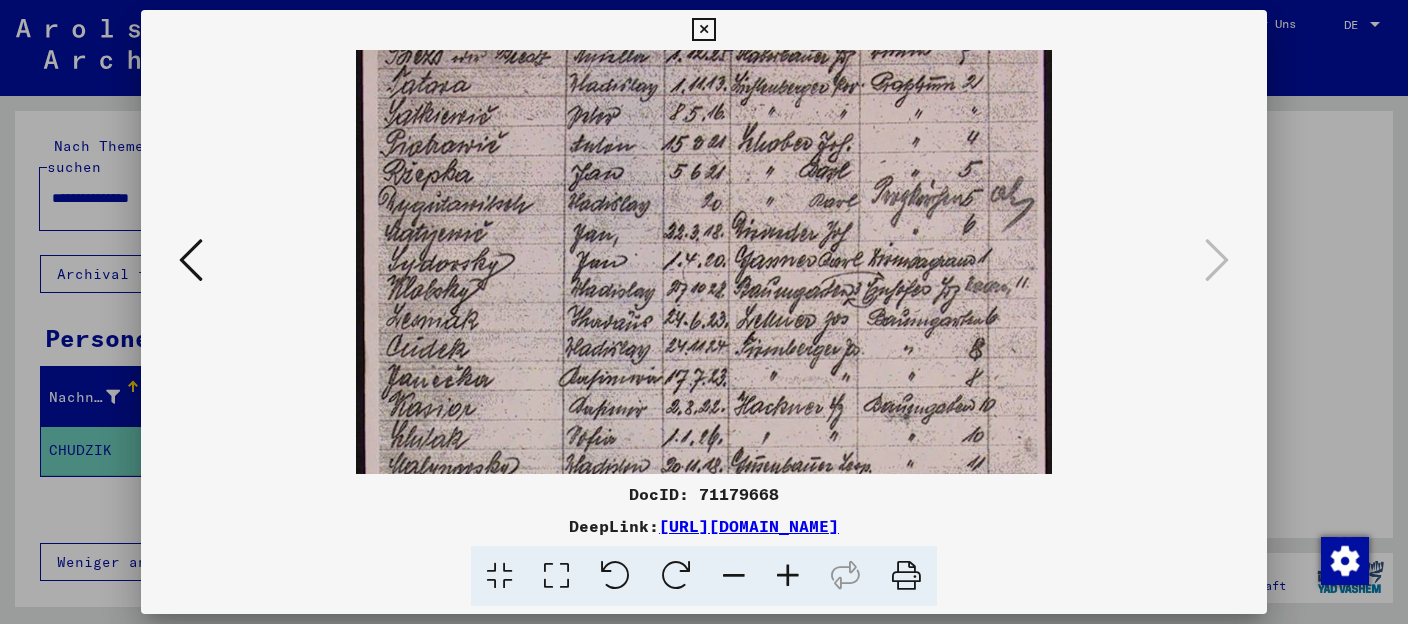 drag, startPoint x: 837, startPoint y: 337, endPoint x: 858, endPoint y: 667, distance: 330.6675 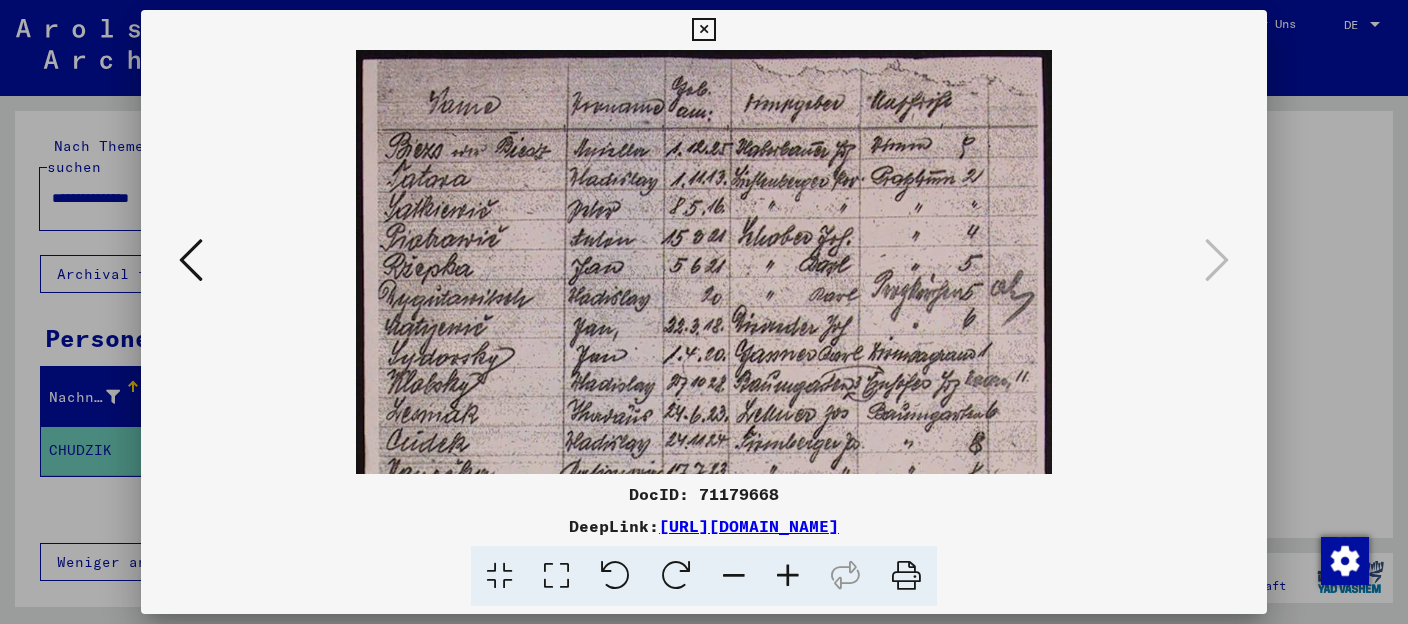 drag, startPoint x: 964, startPoint y: 391, endPoint x: 915, endPoint y: 667, distance: 280.3159 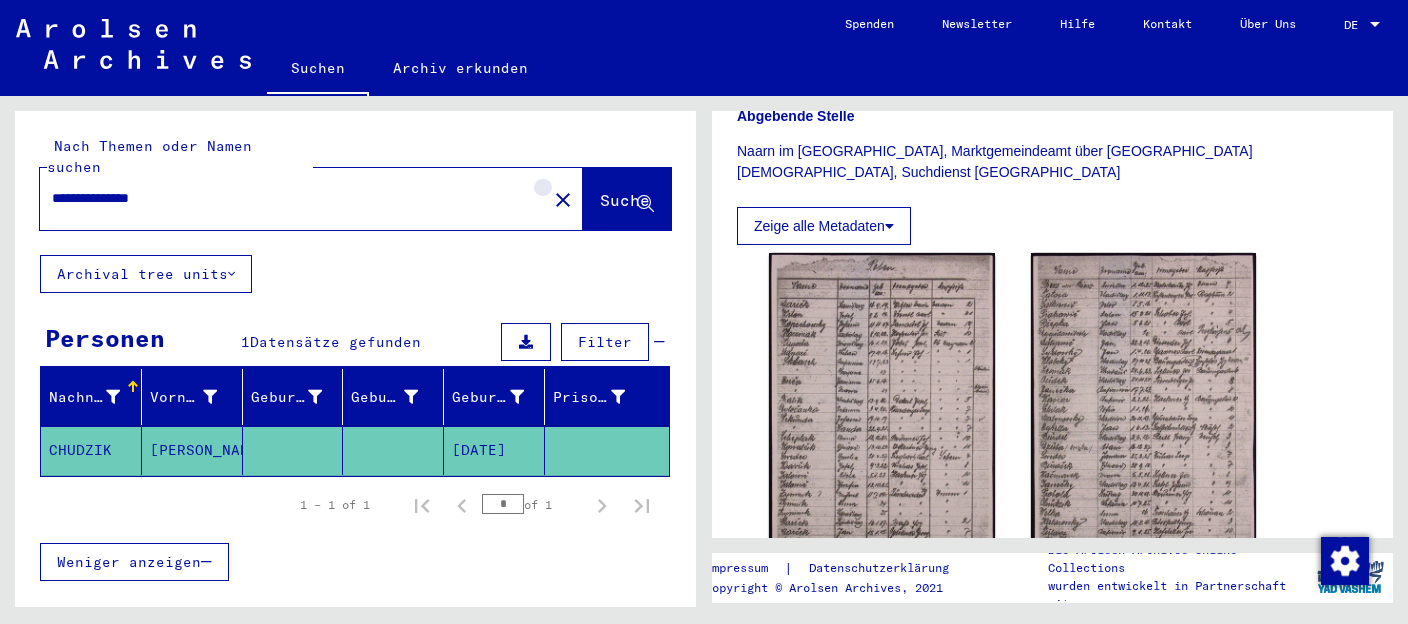 click on "close" 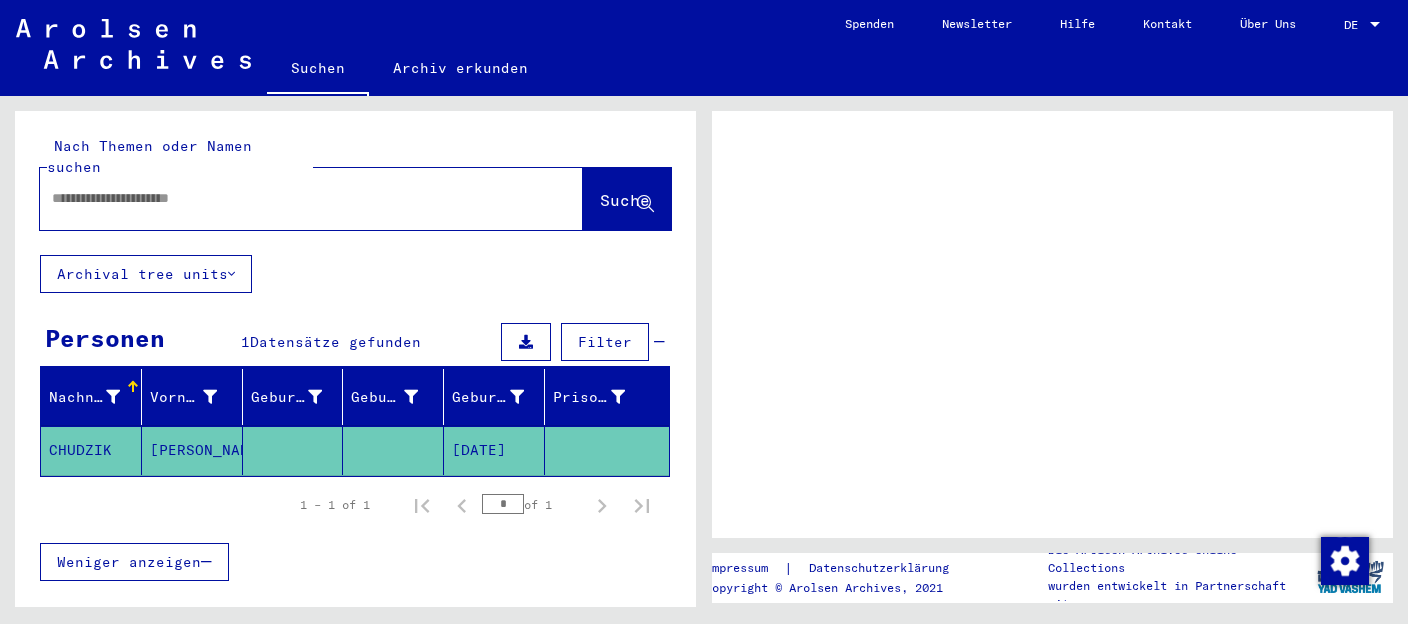 scroll, scrollTop: 0, scrollLeft: 0, axis: both 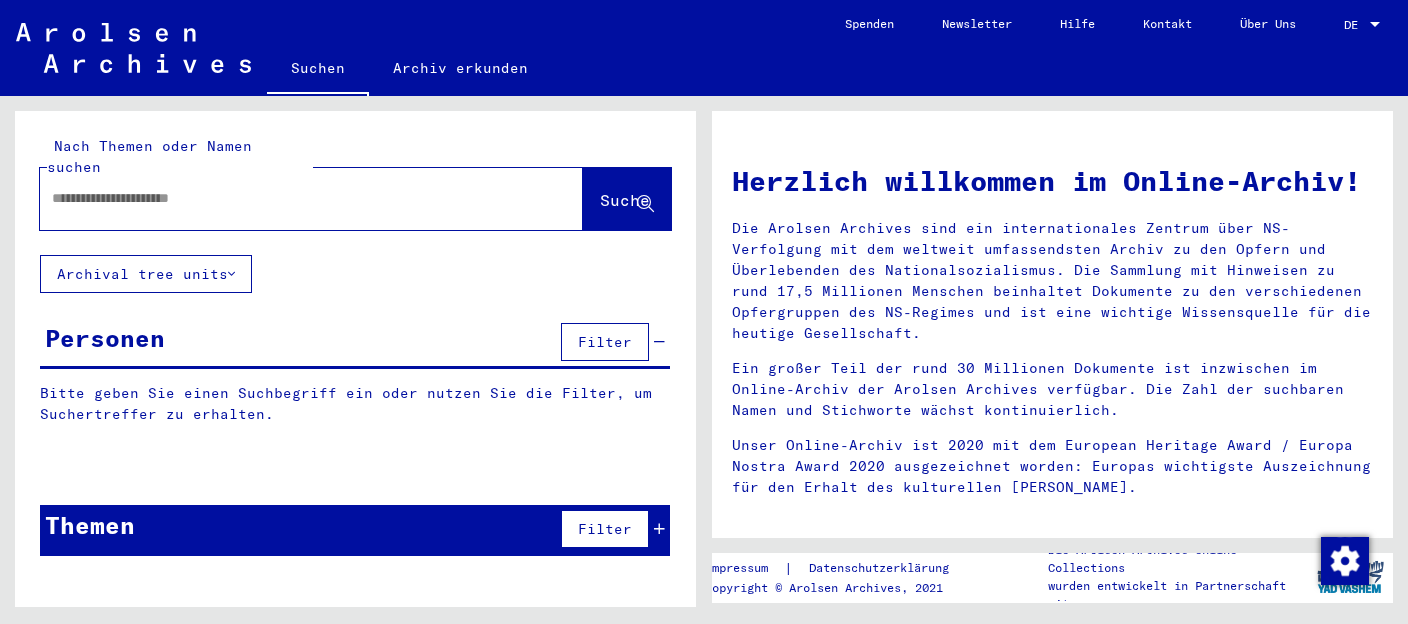 click at bounding box center (287, 198) 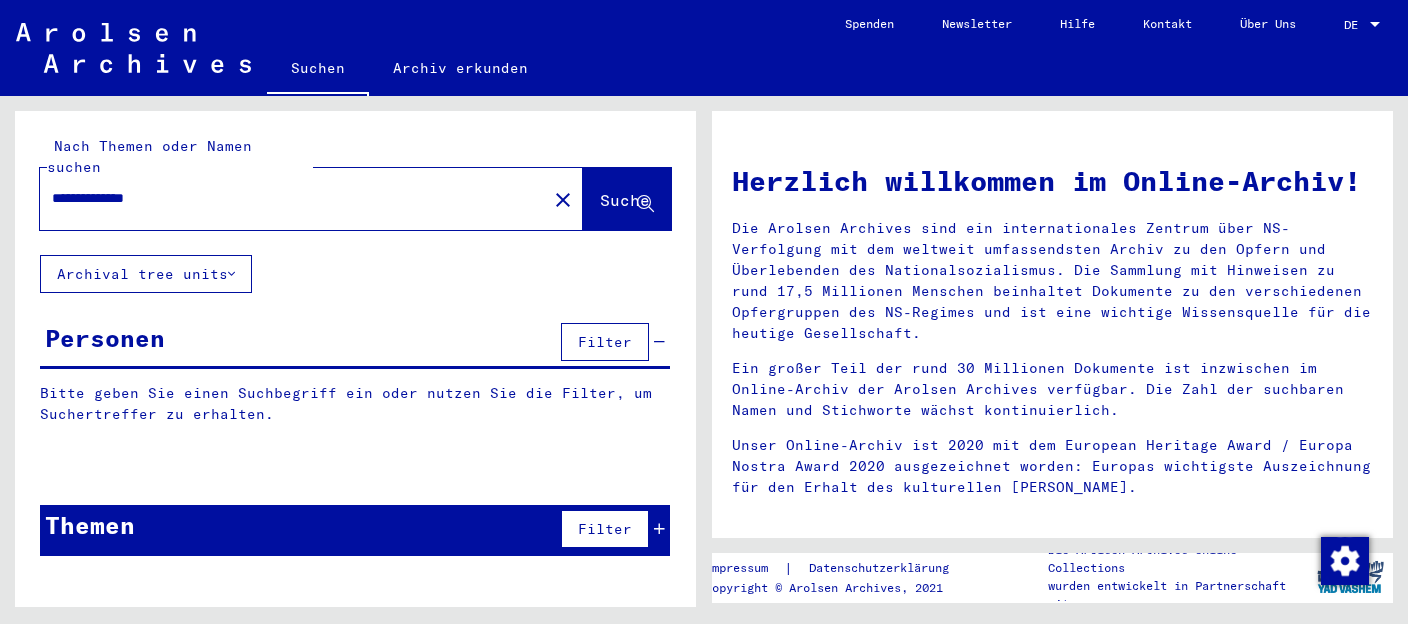 type on "**********" 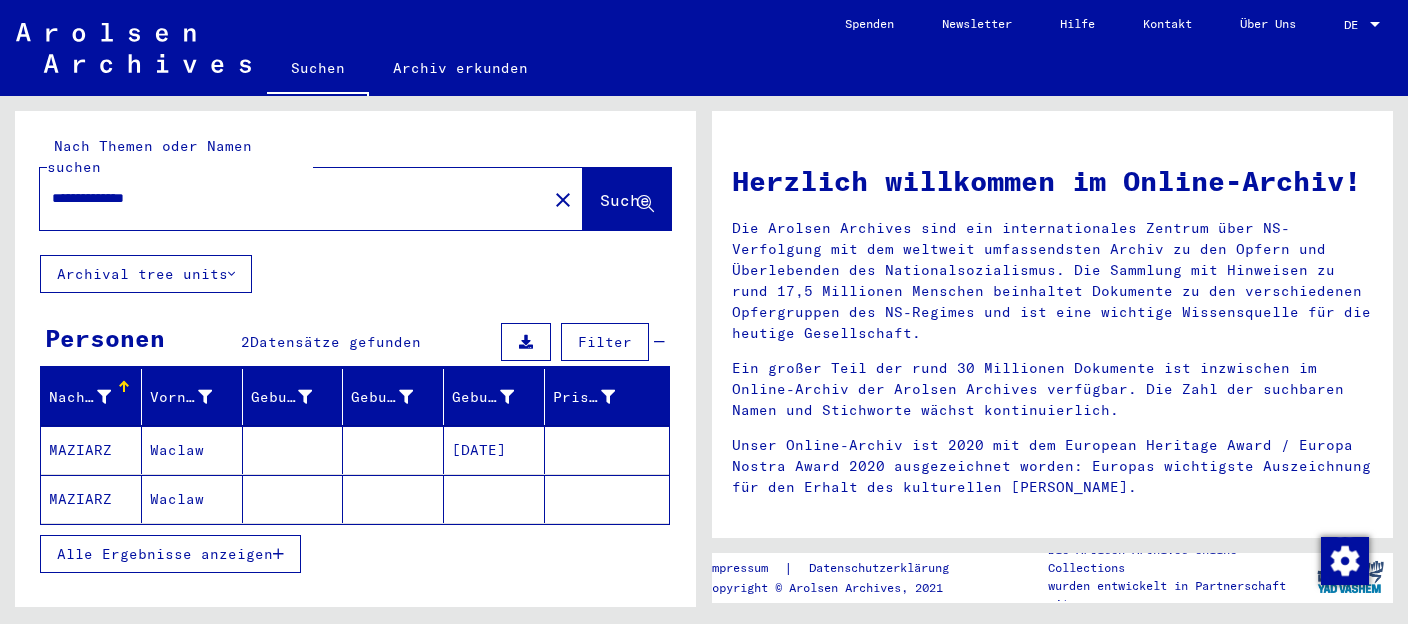 click on "MAZIARZ" at bounding box center (91, 499) 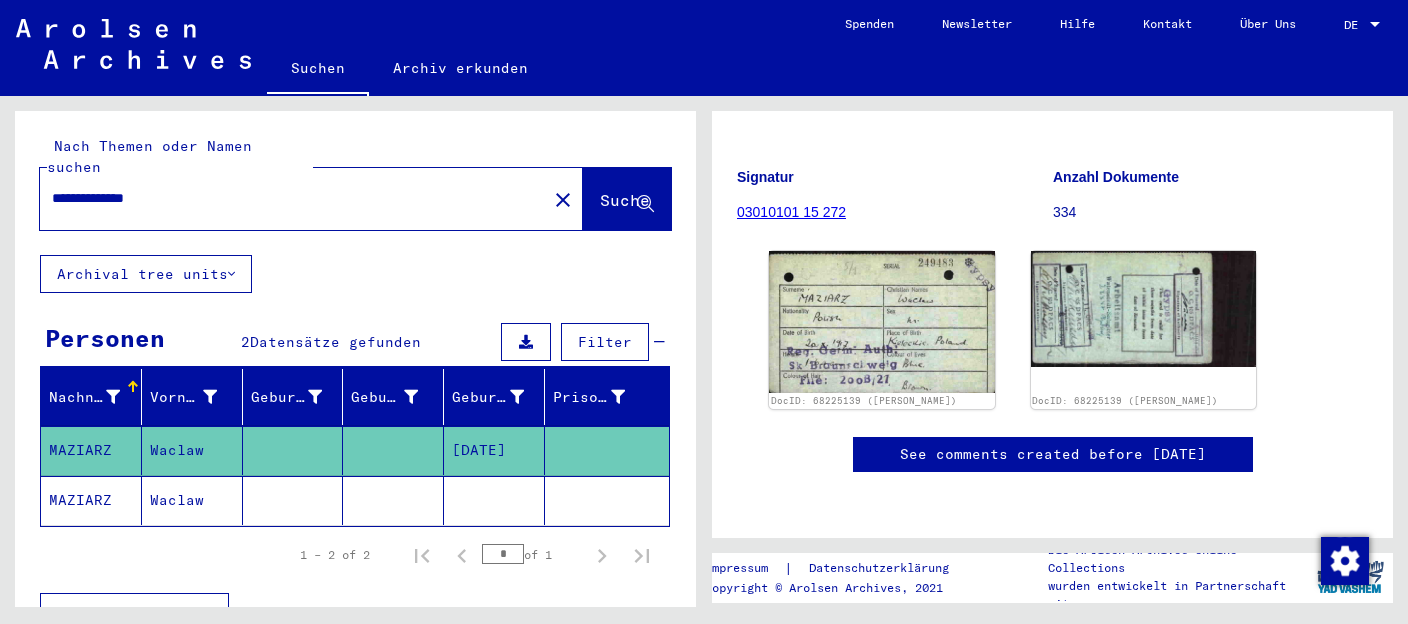 scroll, scrollTop: 257, scrollLeft: 0, axis: vertical 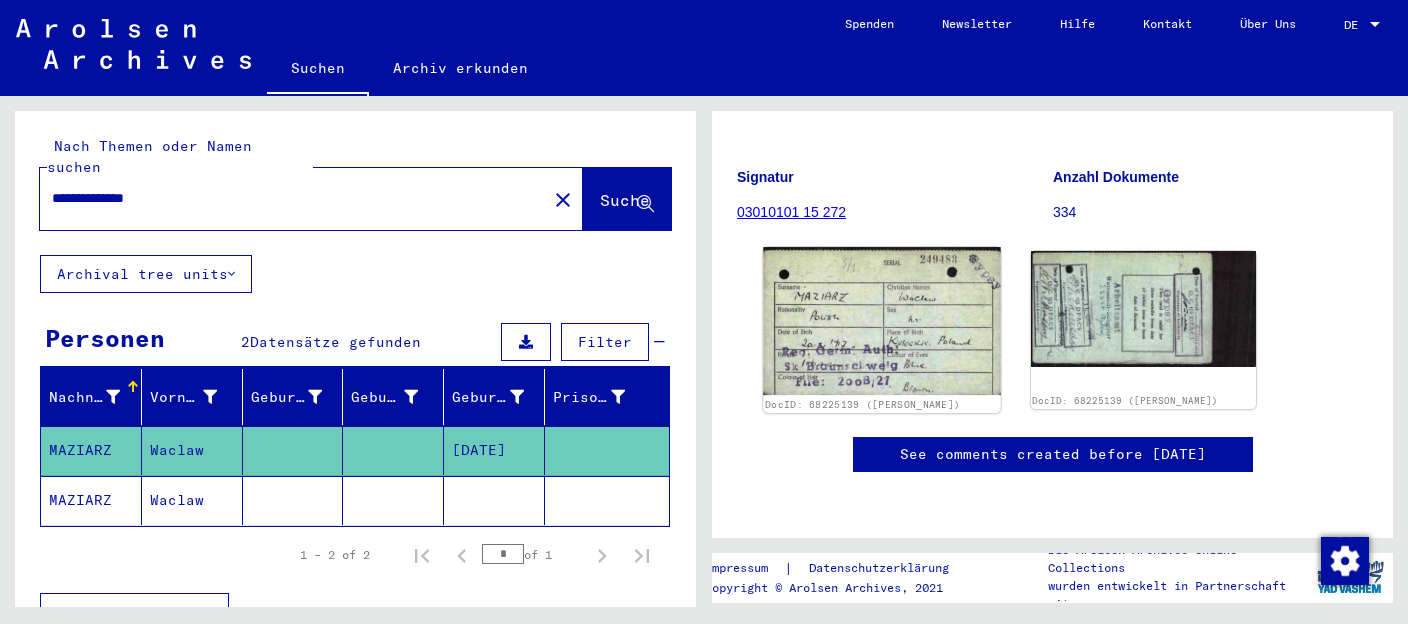 click 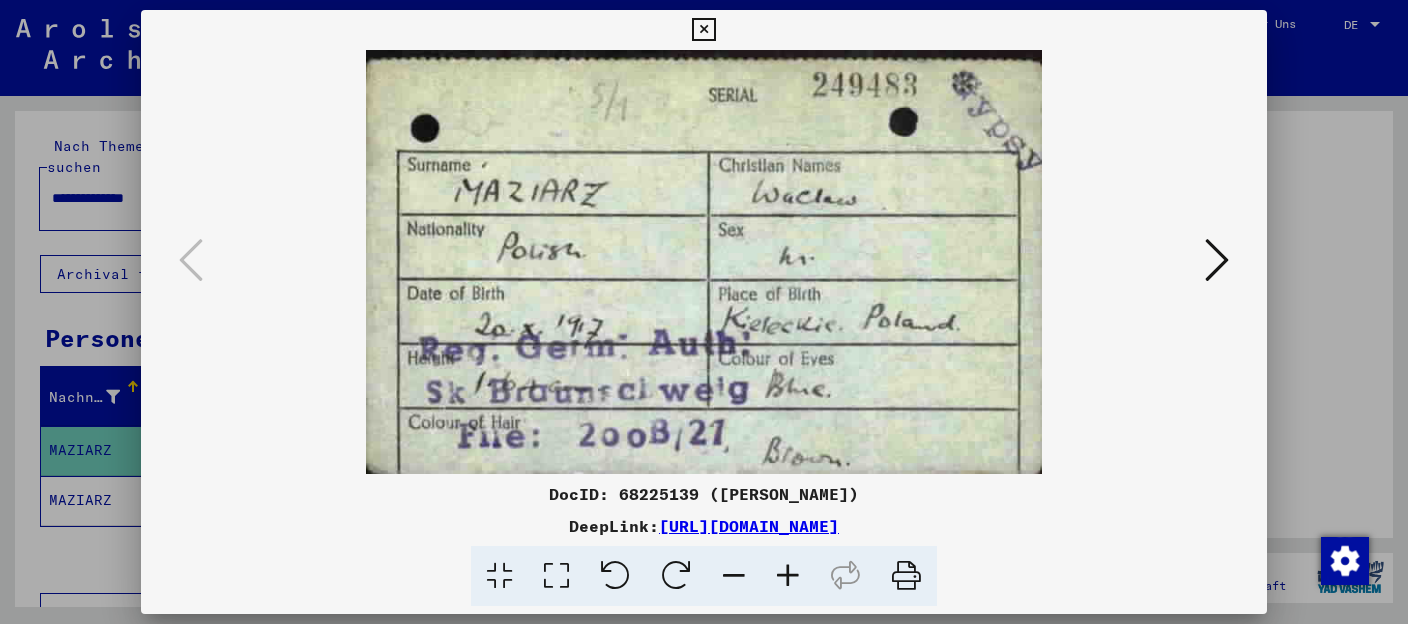 click at bounding box center [704, 262] 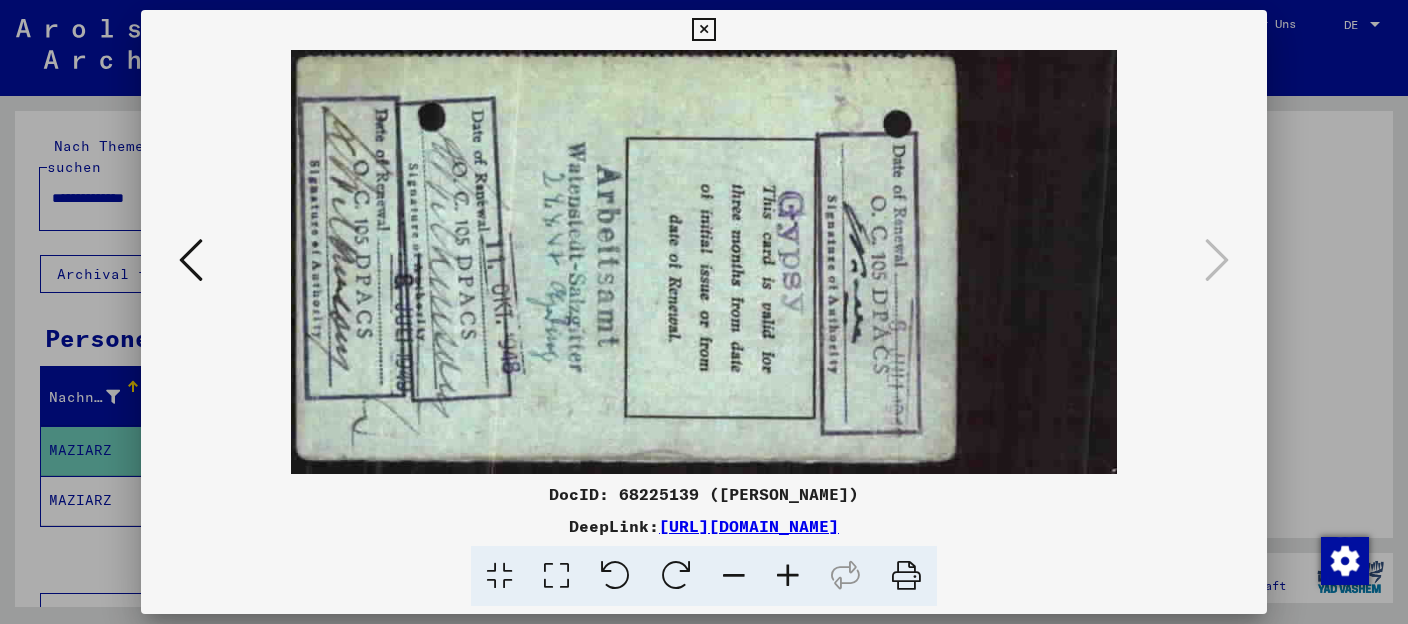 click at bounding box center (703, 30) 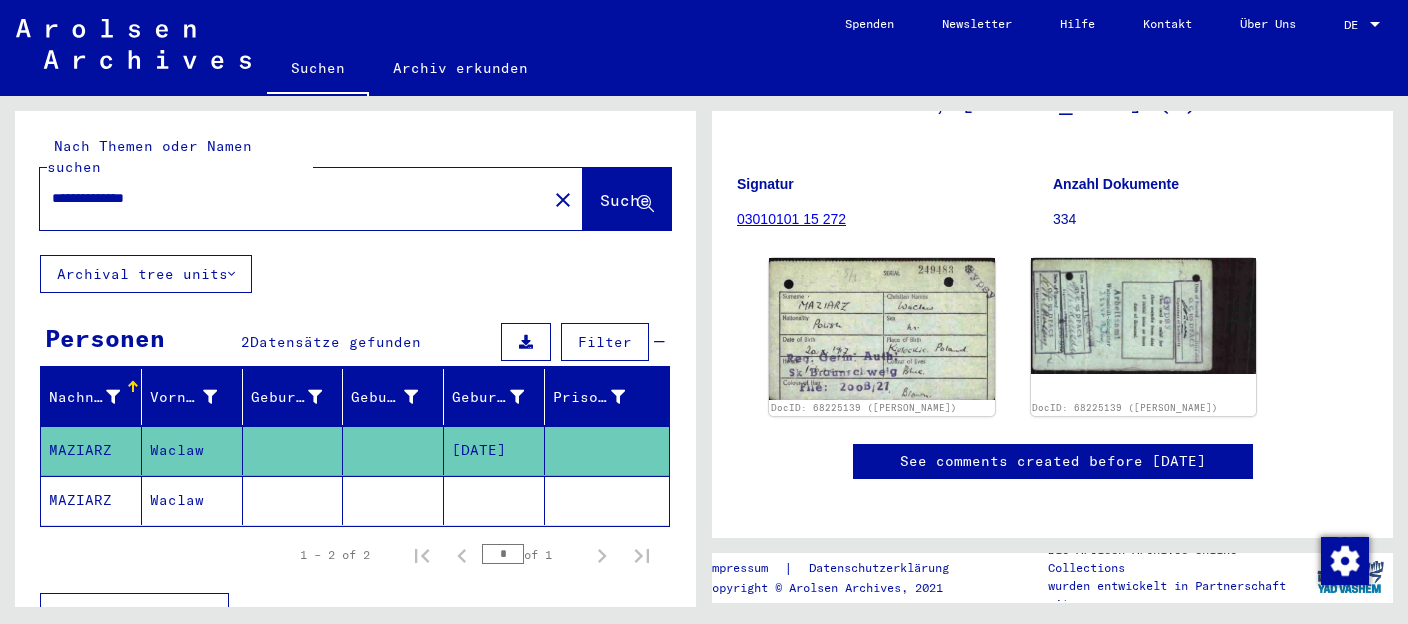 scroll, scrollTop: 227, scrollLeft: 0, axis: vertical 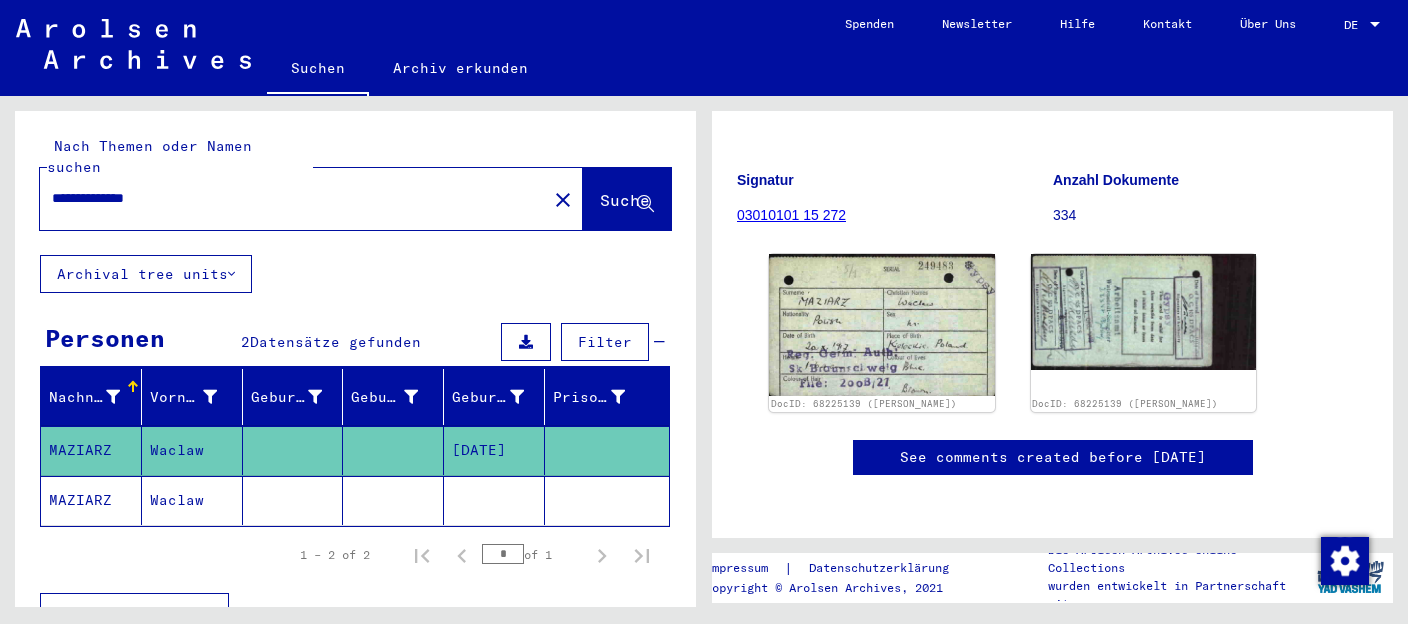 click on "MAZIARZ" 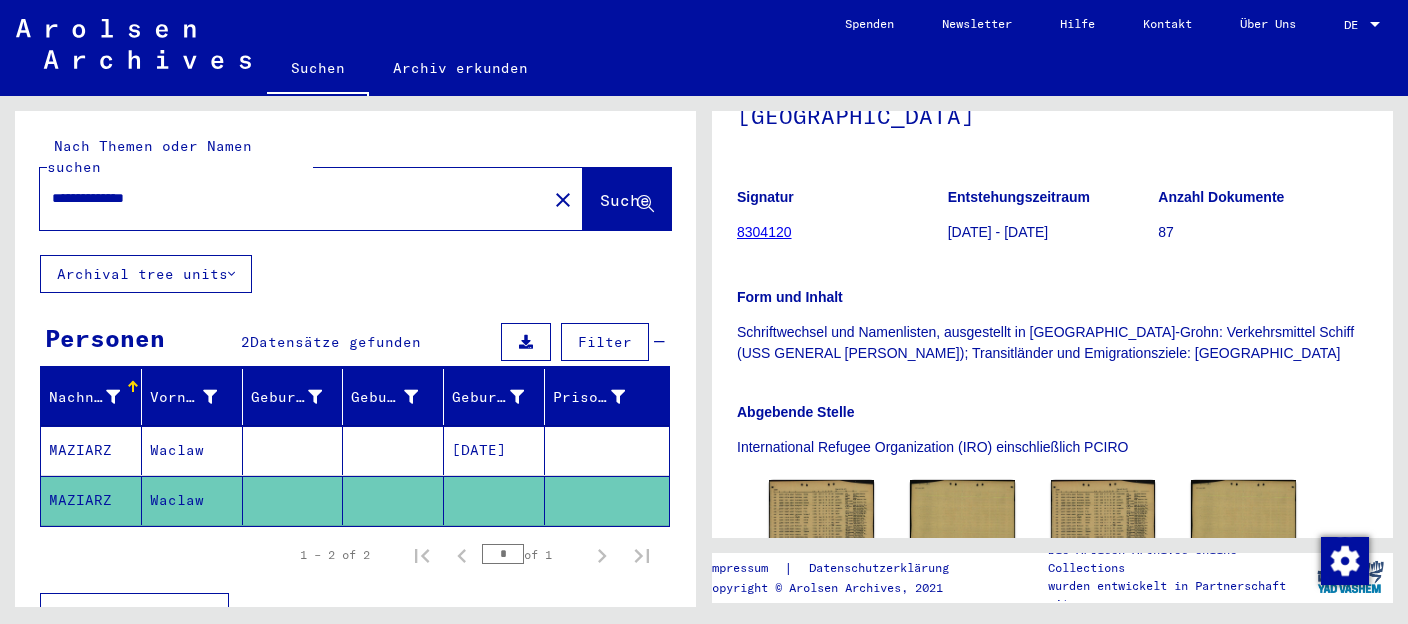 scroll, scrollTop: 296, scrollLeft: 0, axis: vertical 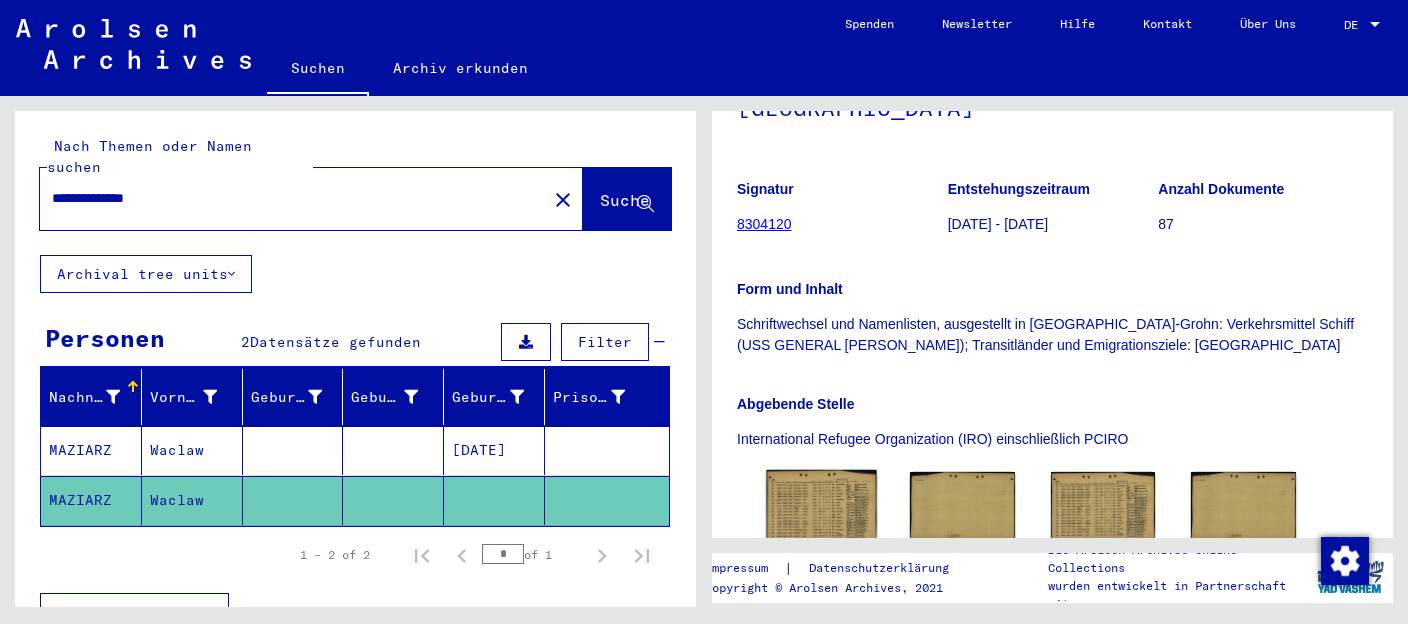 click 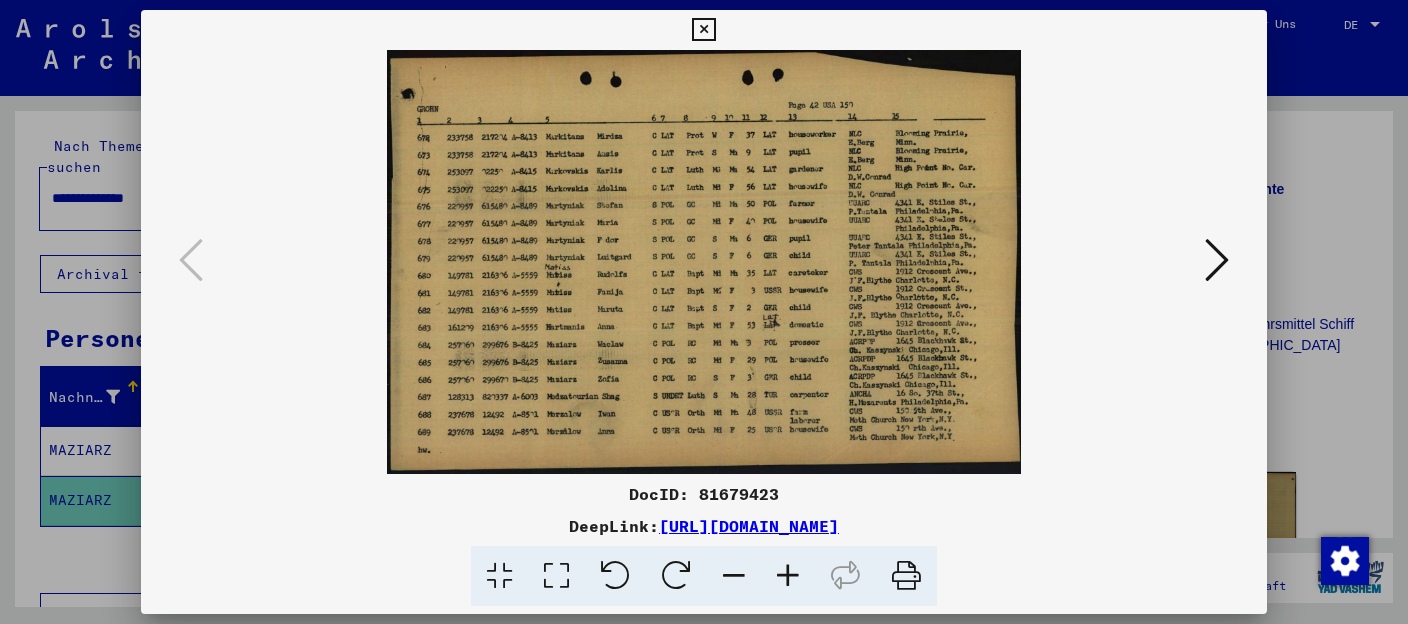 click on "DocID: 81679423  DeepLink:  [URL][DOMAIN_NAME]" at bounding box center (704, 308) 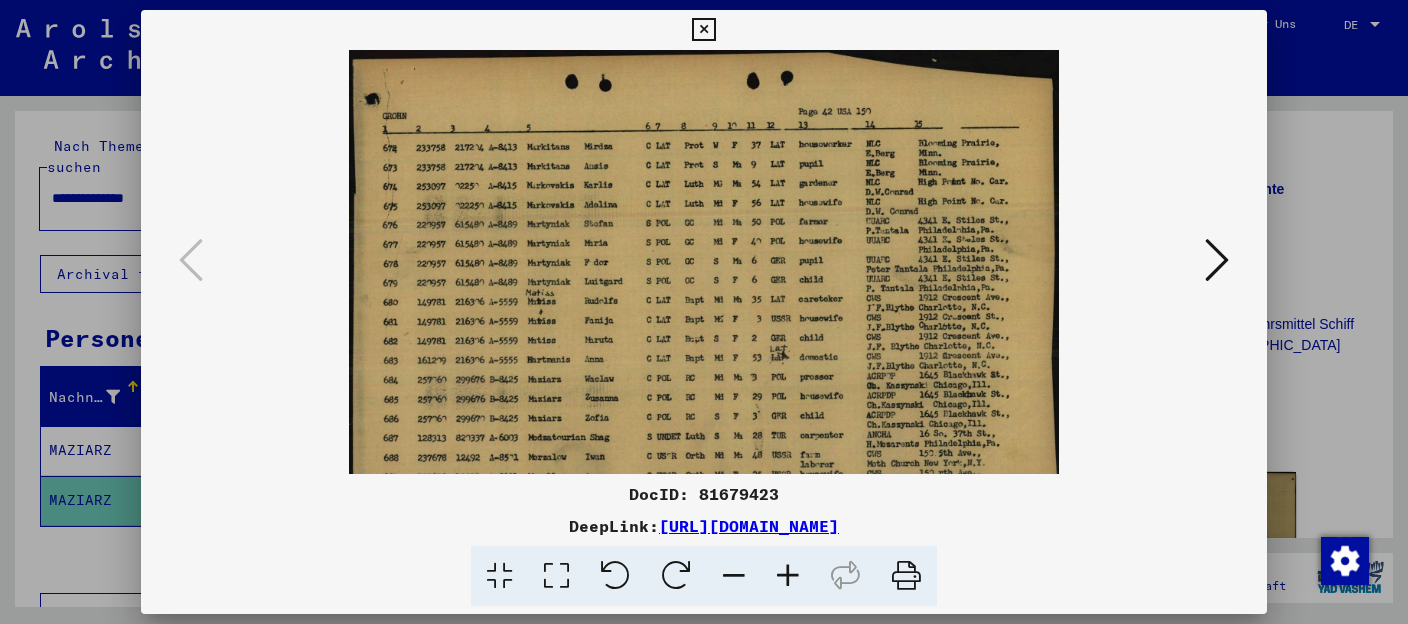 click at bounding box center [788, 576] 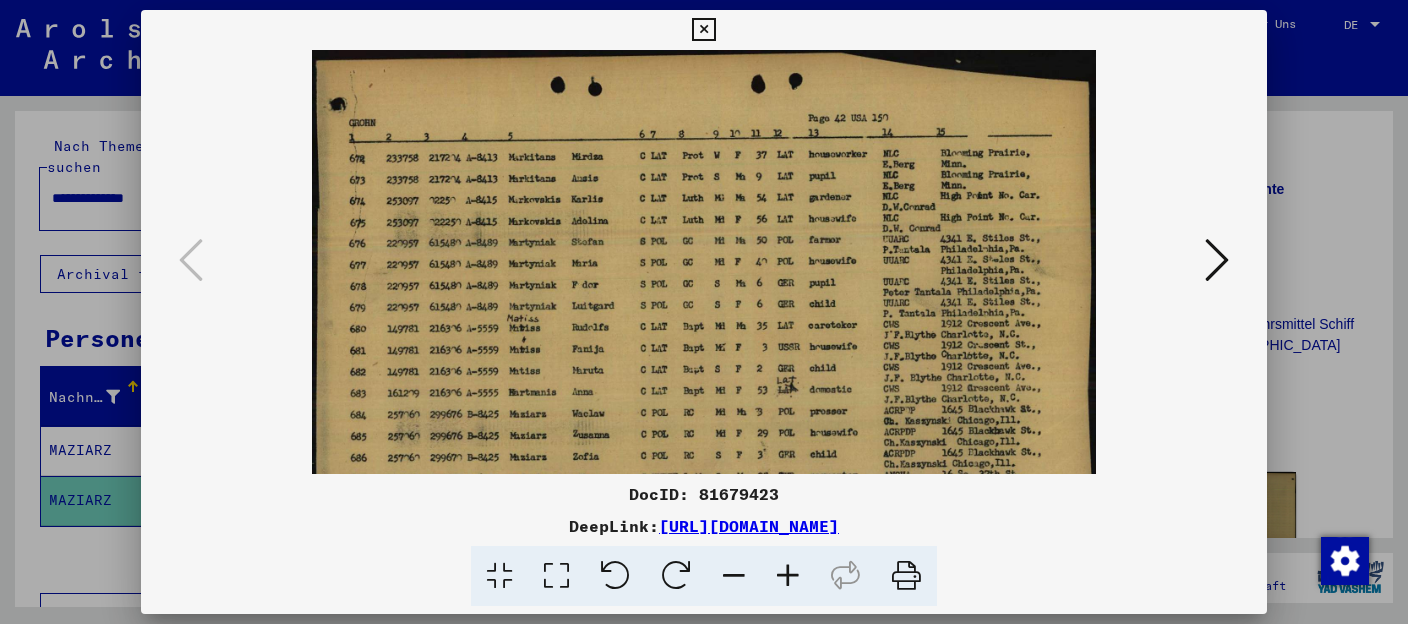 click at bounding box center [788, 576] 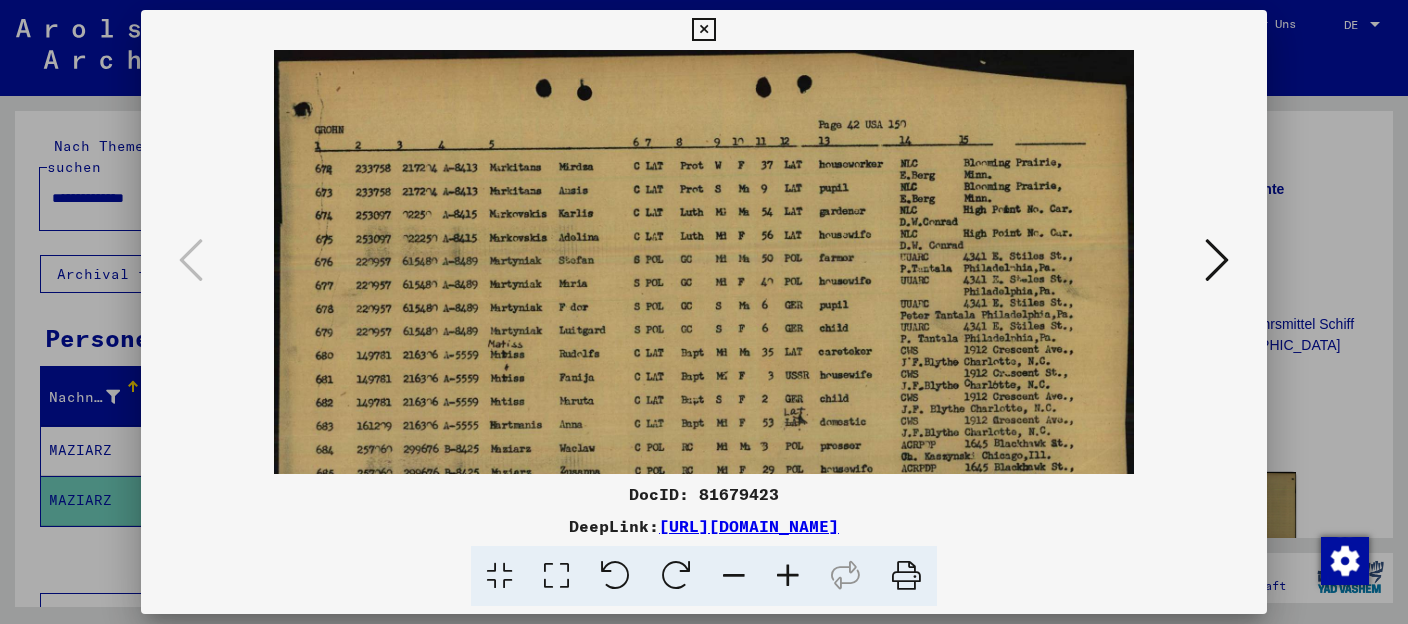 click at bounding box center [788, 576] 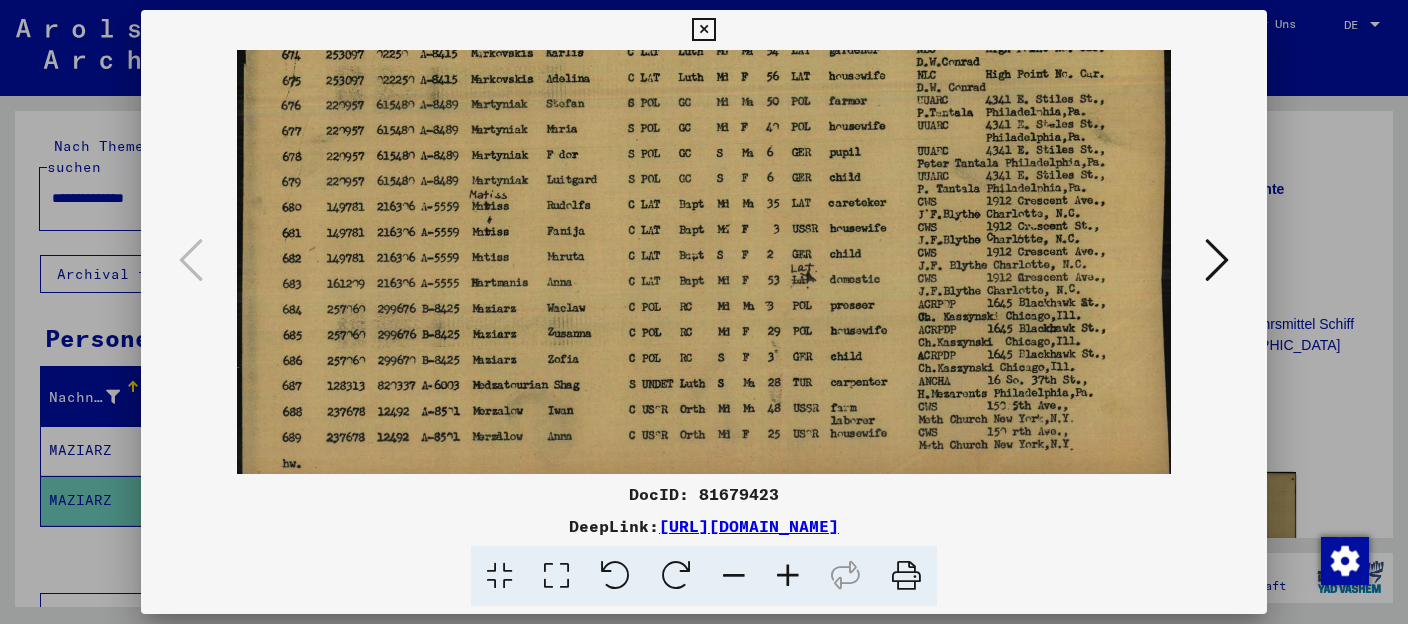 scroll, scrollTop: 200, scrollLeft: 0, axis: vertical 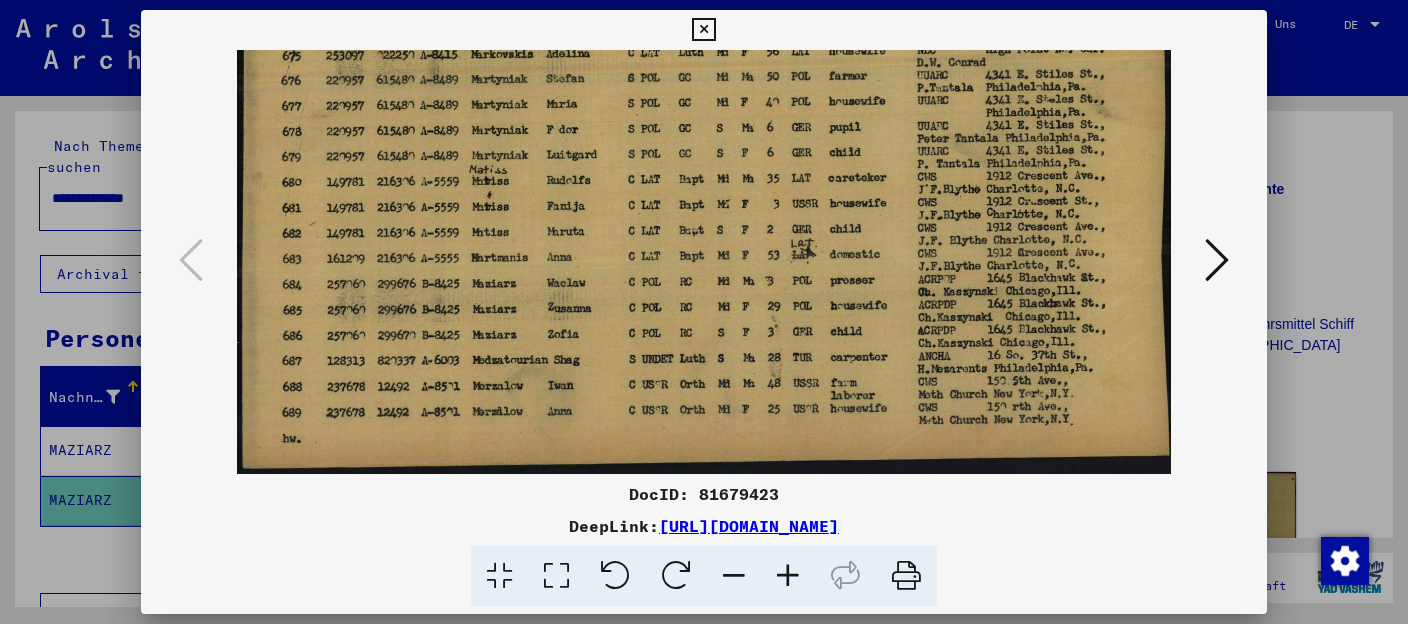 drag, startPoint x: 814, startPoint y: 328, endPoint x: 986, endPoint y: 101, distance: 284.80344 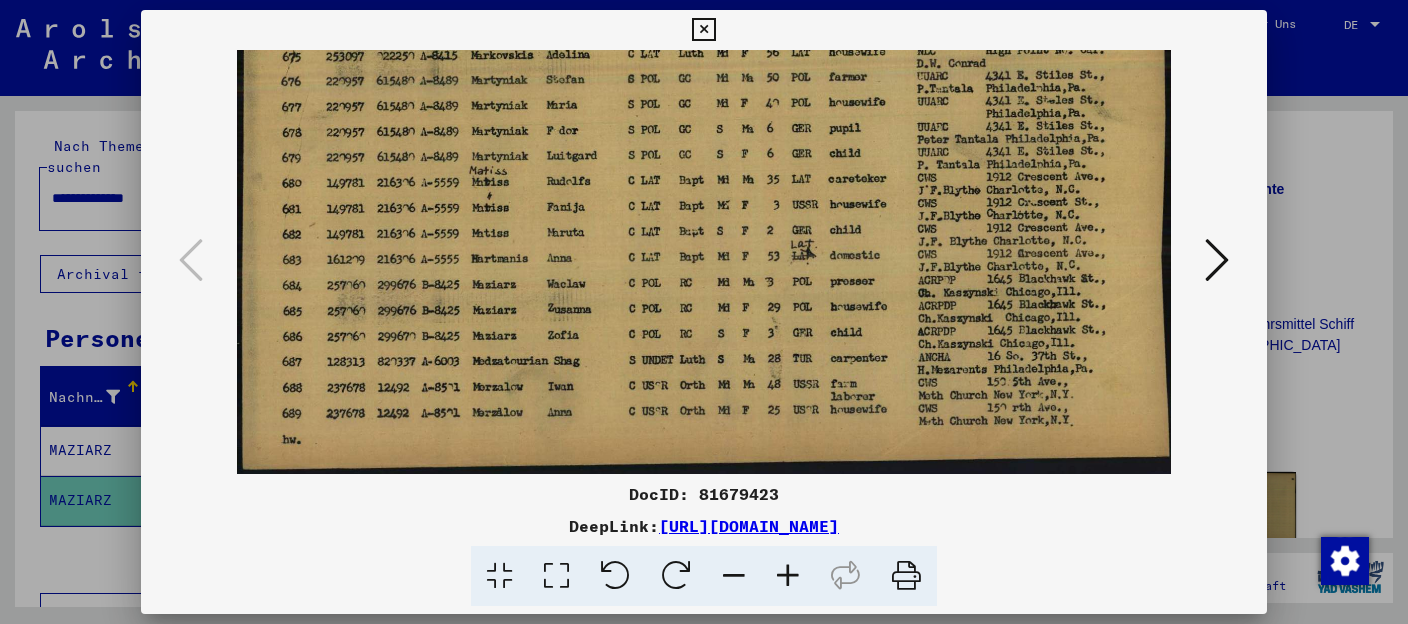 scroll, scrollTop: 200, scrollLeft: 0, axis: vertical 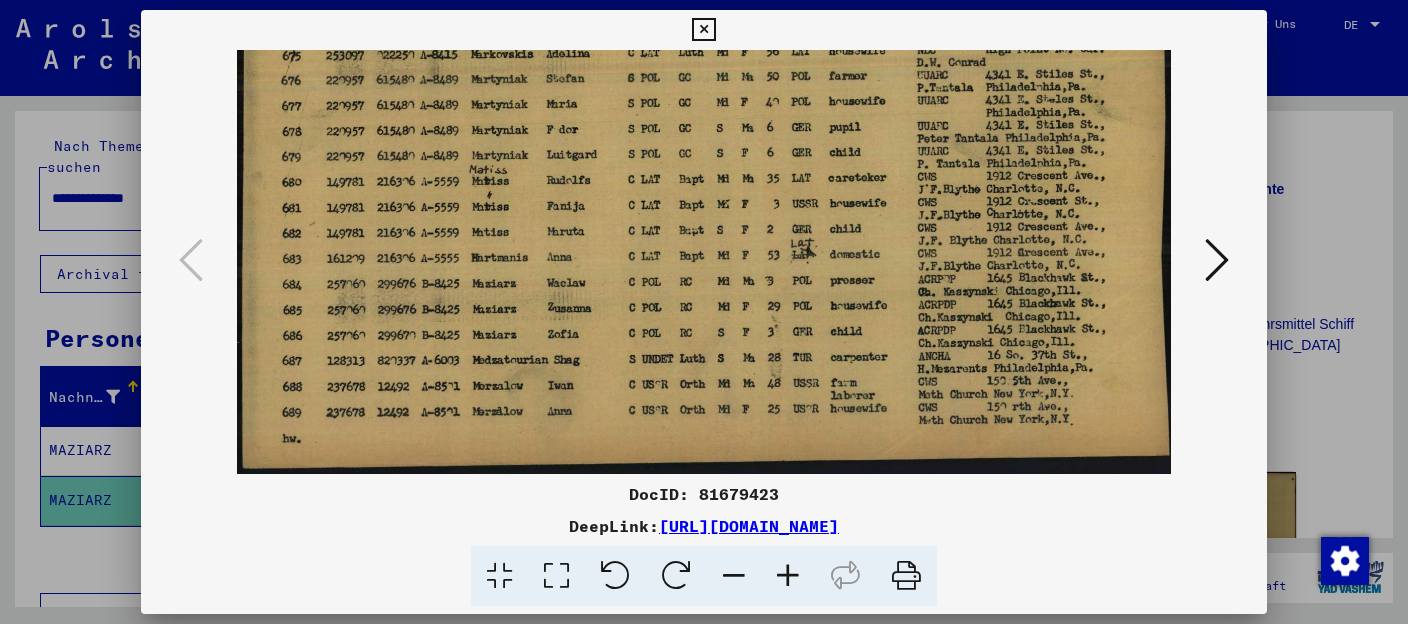 drag, startPoint x: 906, startPoint y: 284, endPoint x: 914, endPoint y: 305, distance: 22.472204 